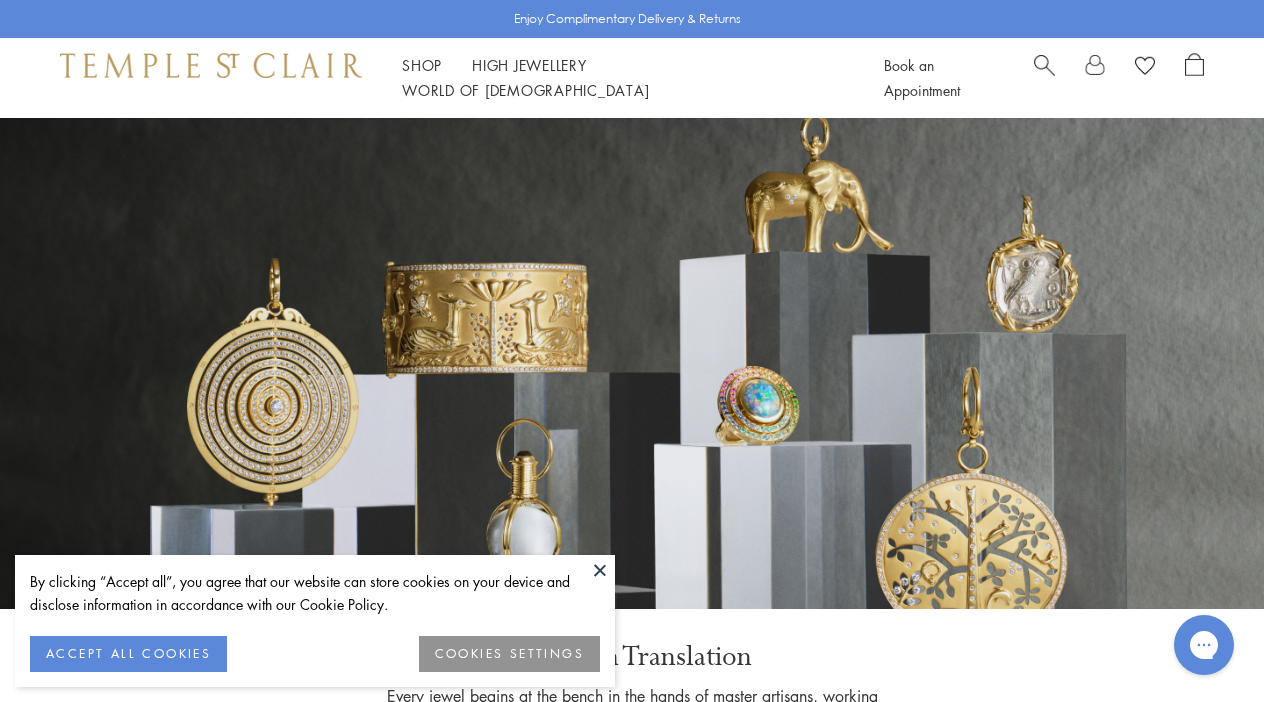scroll, scrollTop: 0, scrollLeft: 0, axis: both 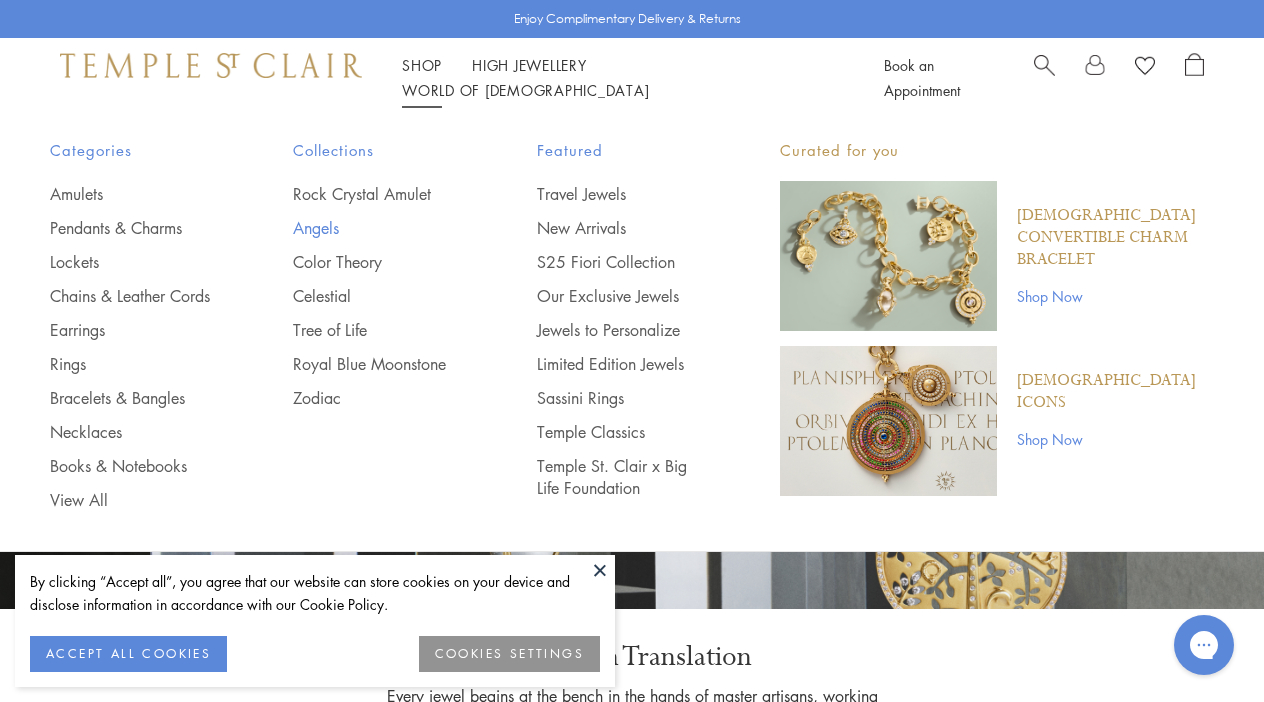 click on "Angels" at bounding box center [374, 228] 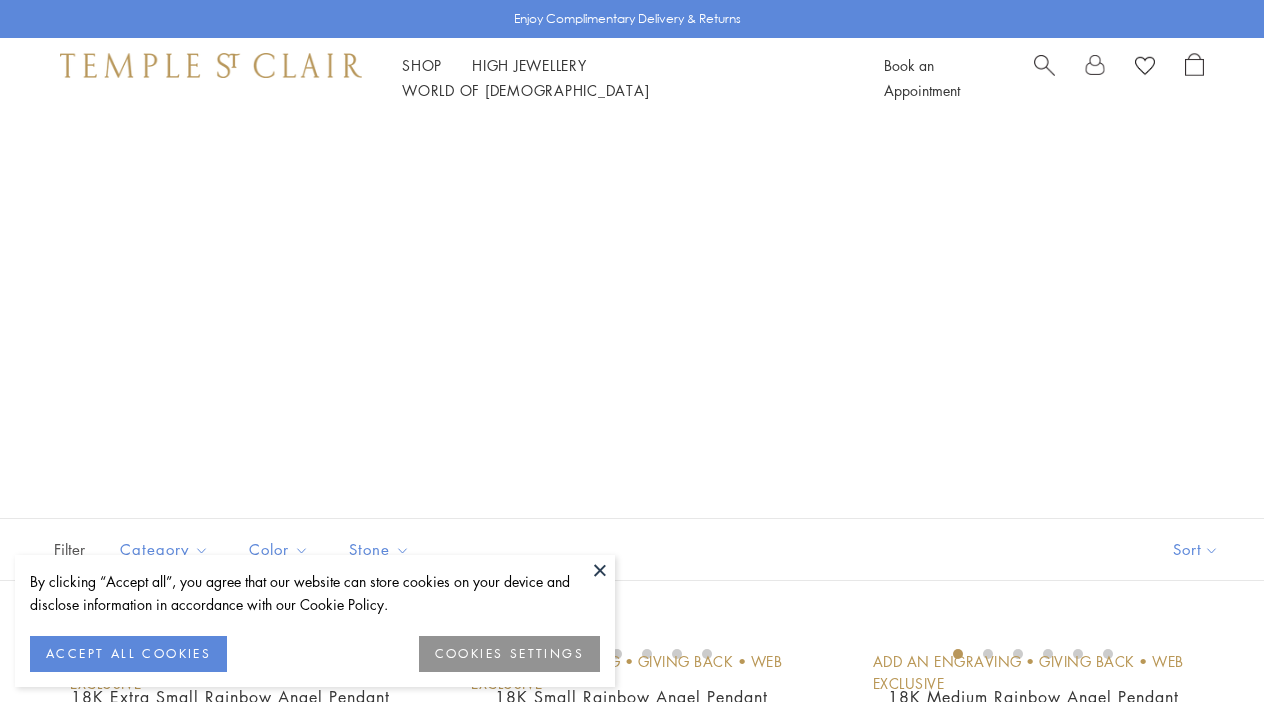 scroll, scrollTop: 0, scrollLeft: 0, axis: both 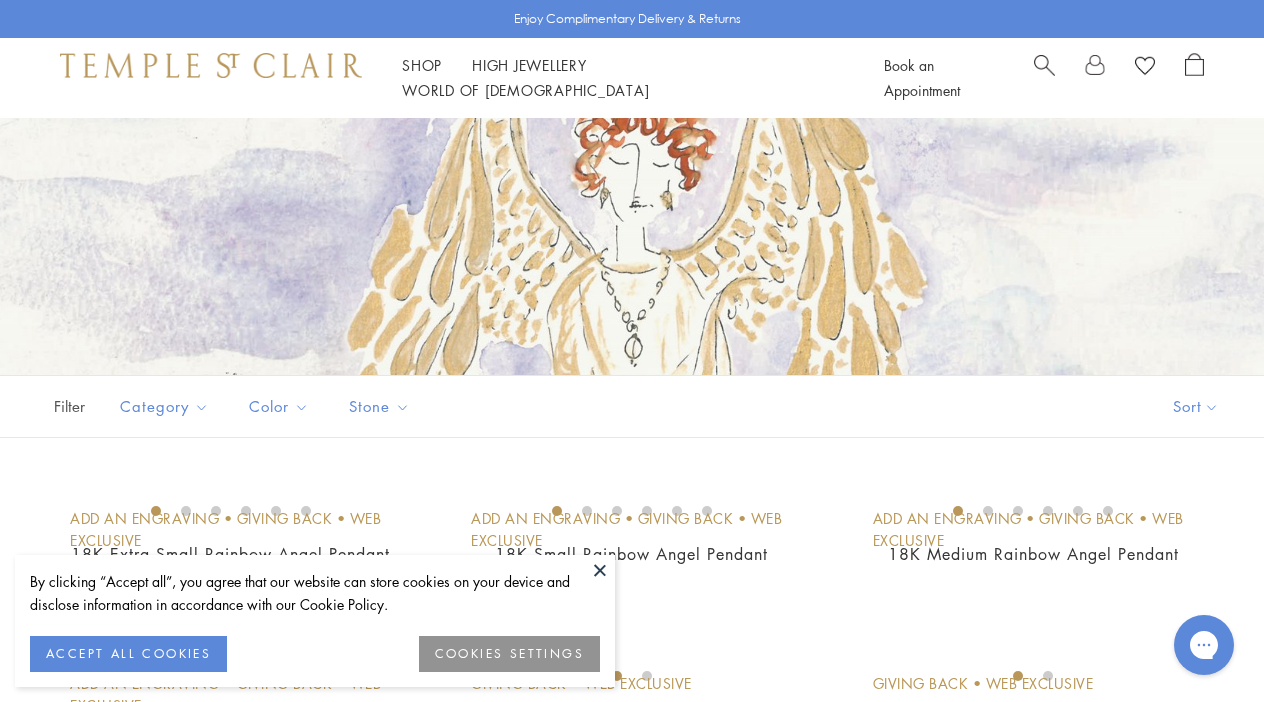 click at bounding box center (600, 570) 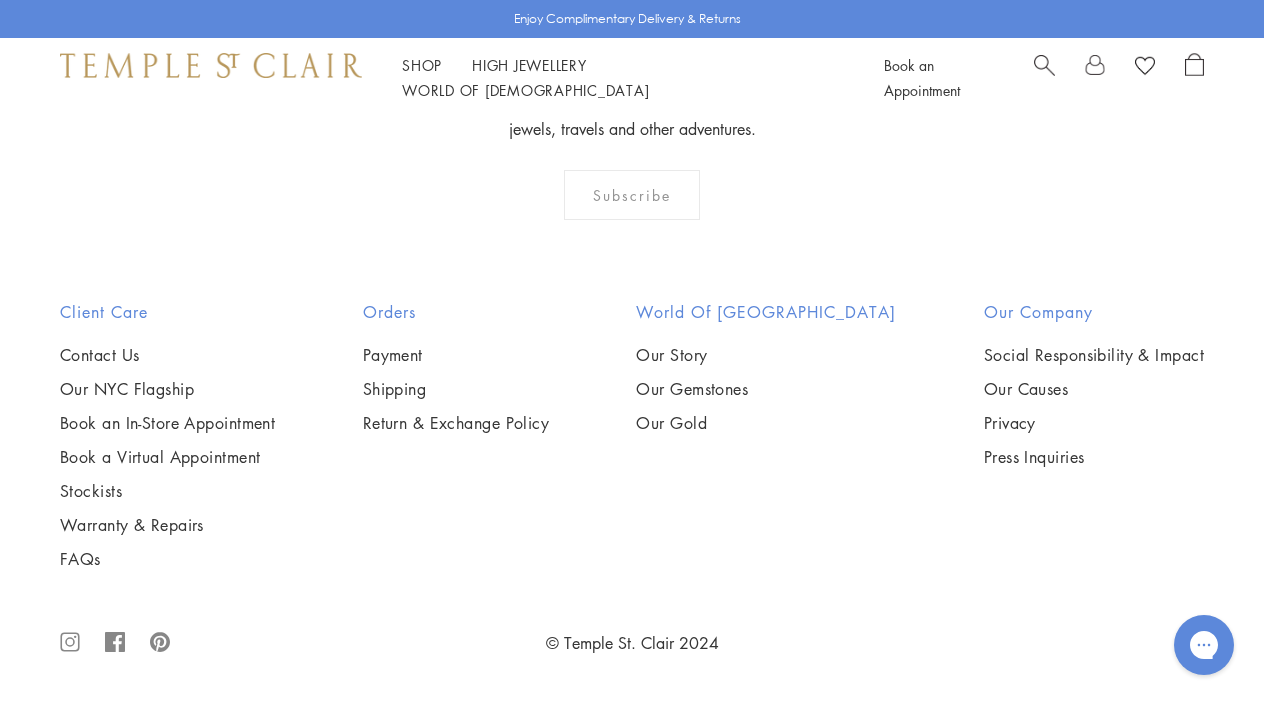 scroll, scrollTop: 1921, scrollLeft: 0, axis: vertical 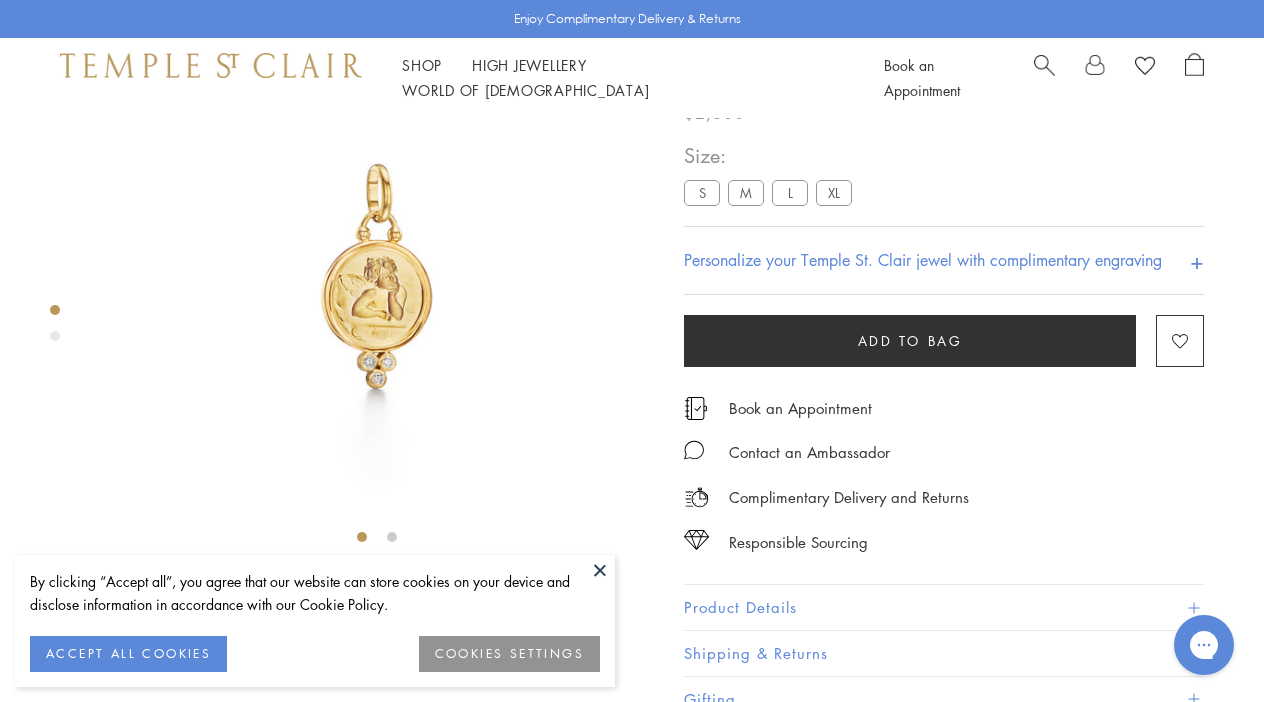 click on "Personalize your Temple St. Clair jewel with complimentary engraving" at bounding box center (923, 260) 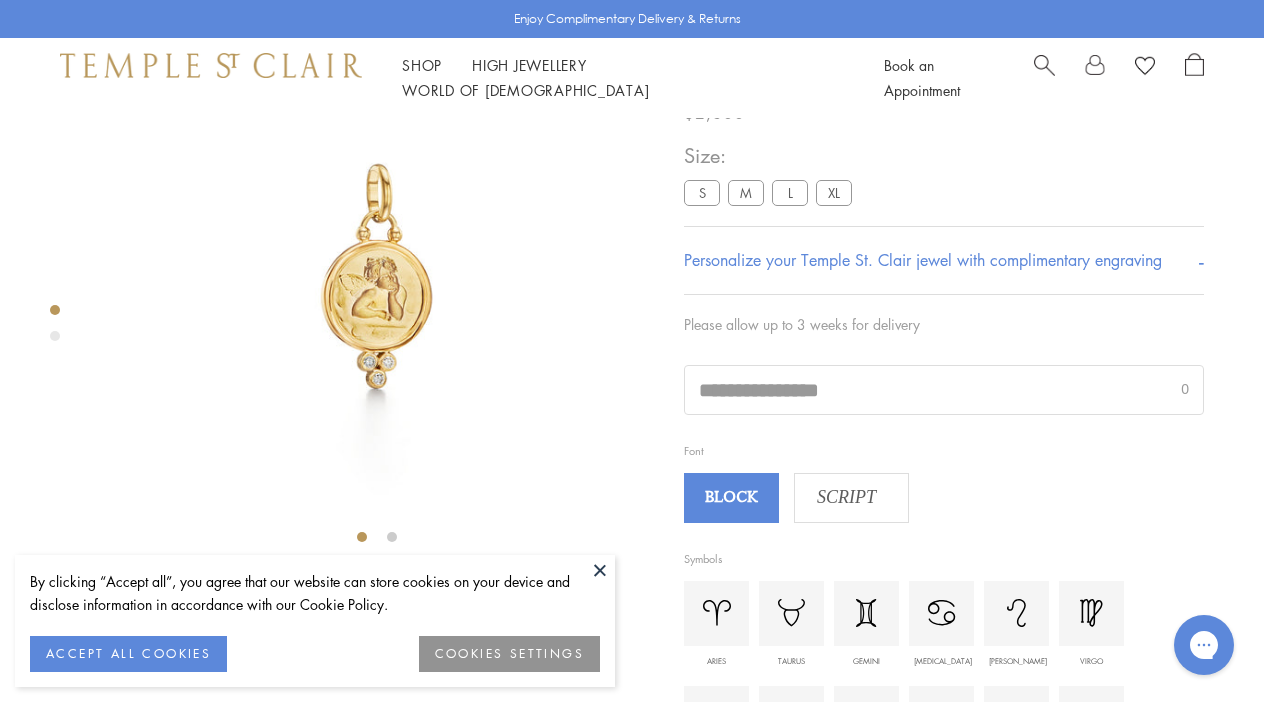 click at bounding box center [944, 390] 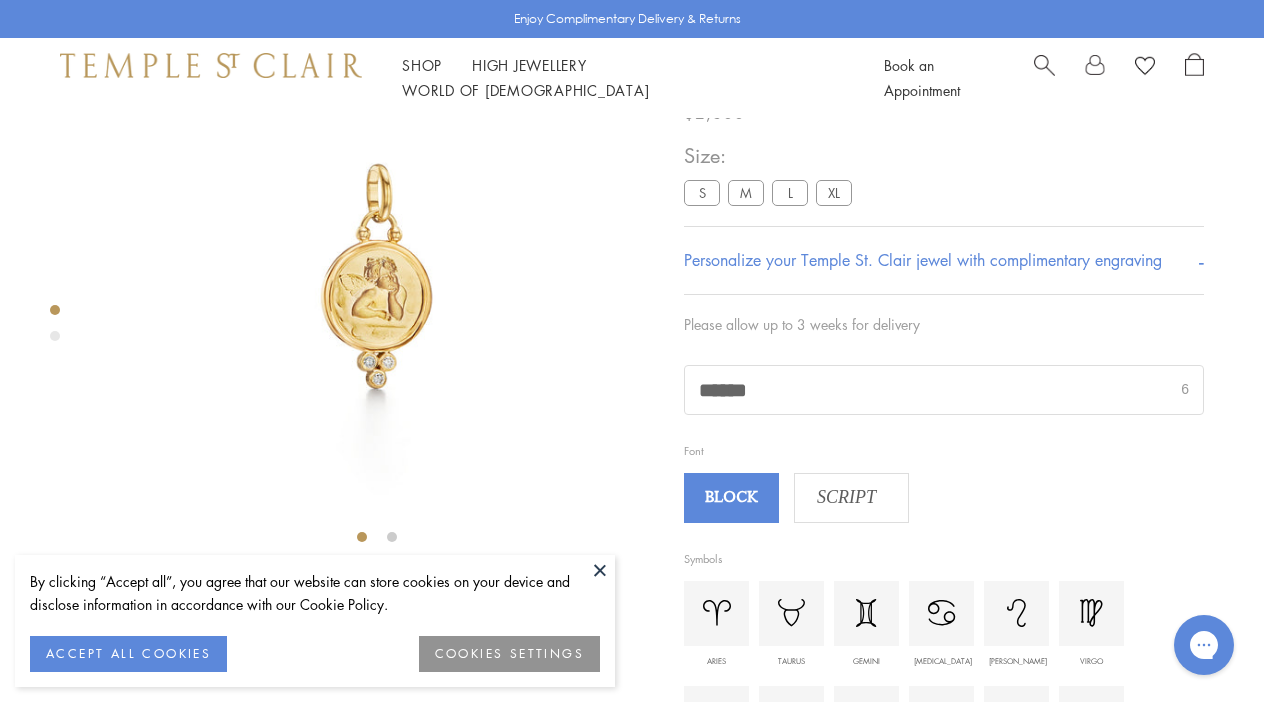 click on "SCRIPT" at bounding box center (846, 498) 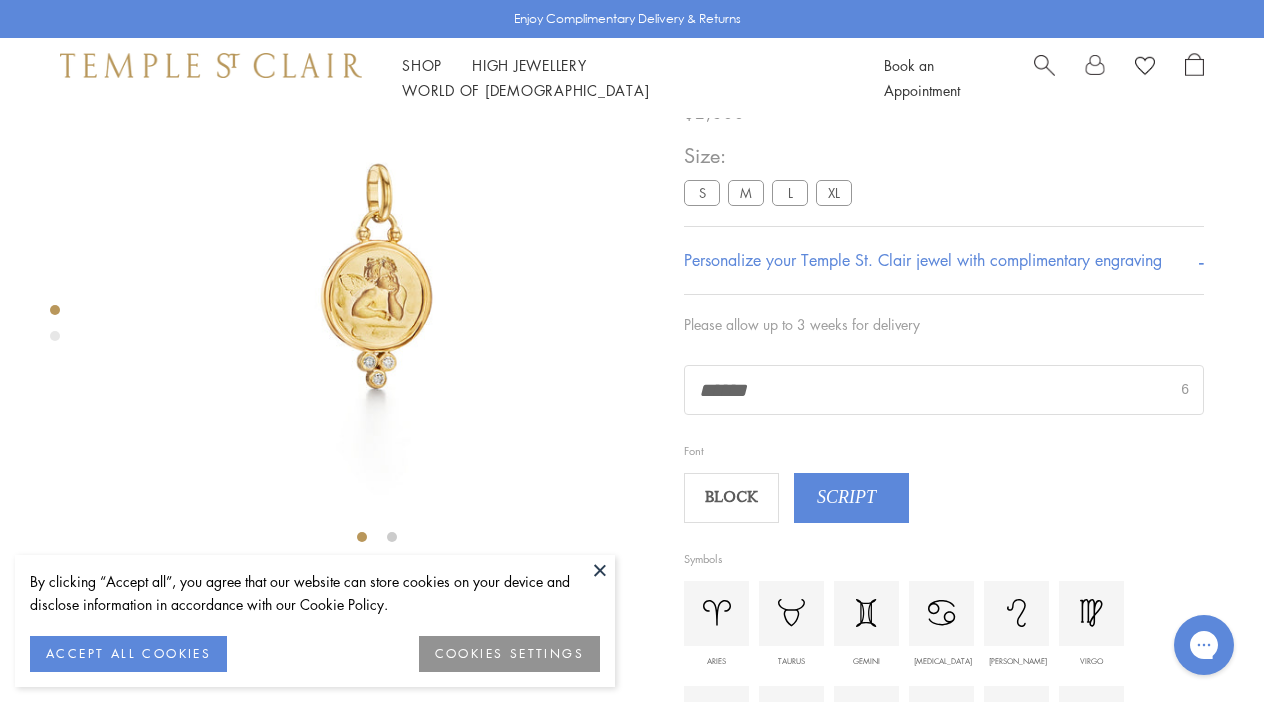 click on "BLOCK" at bounding box center [732, 498] 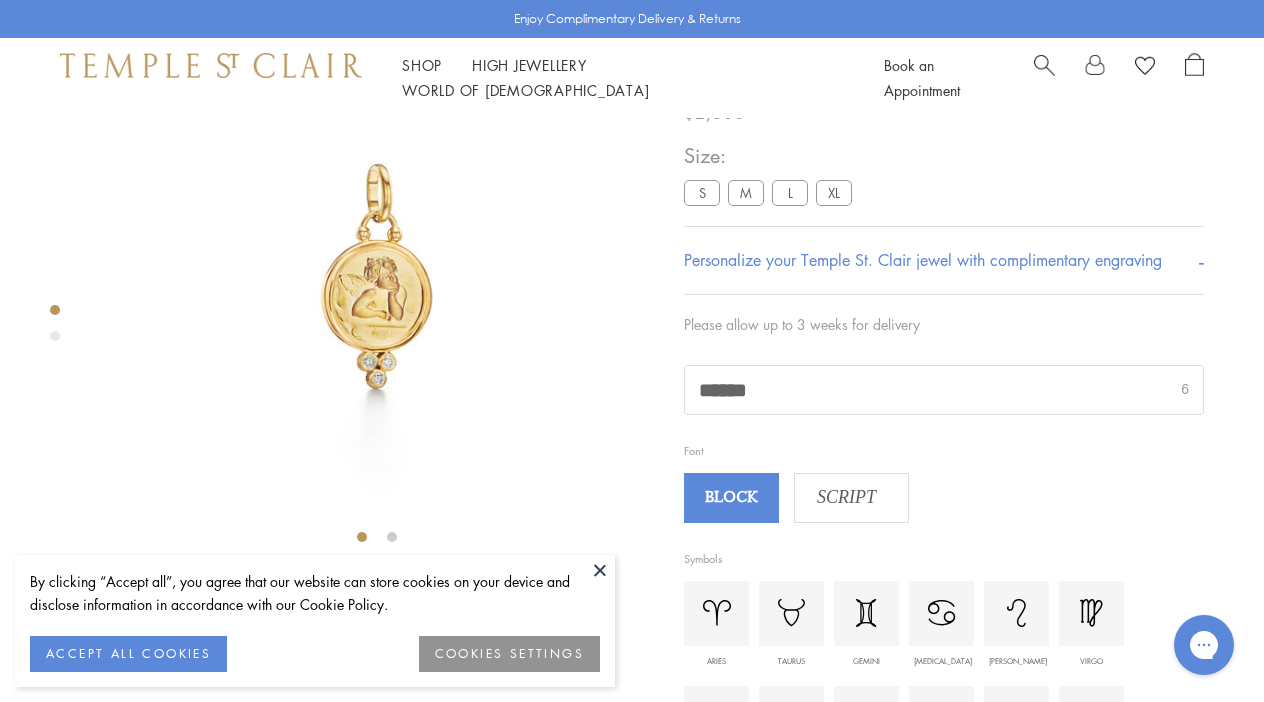 click on "SCRIPT" at bounding box center [846, 498] 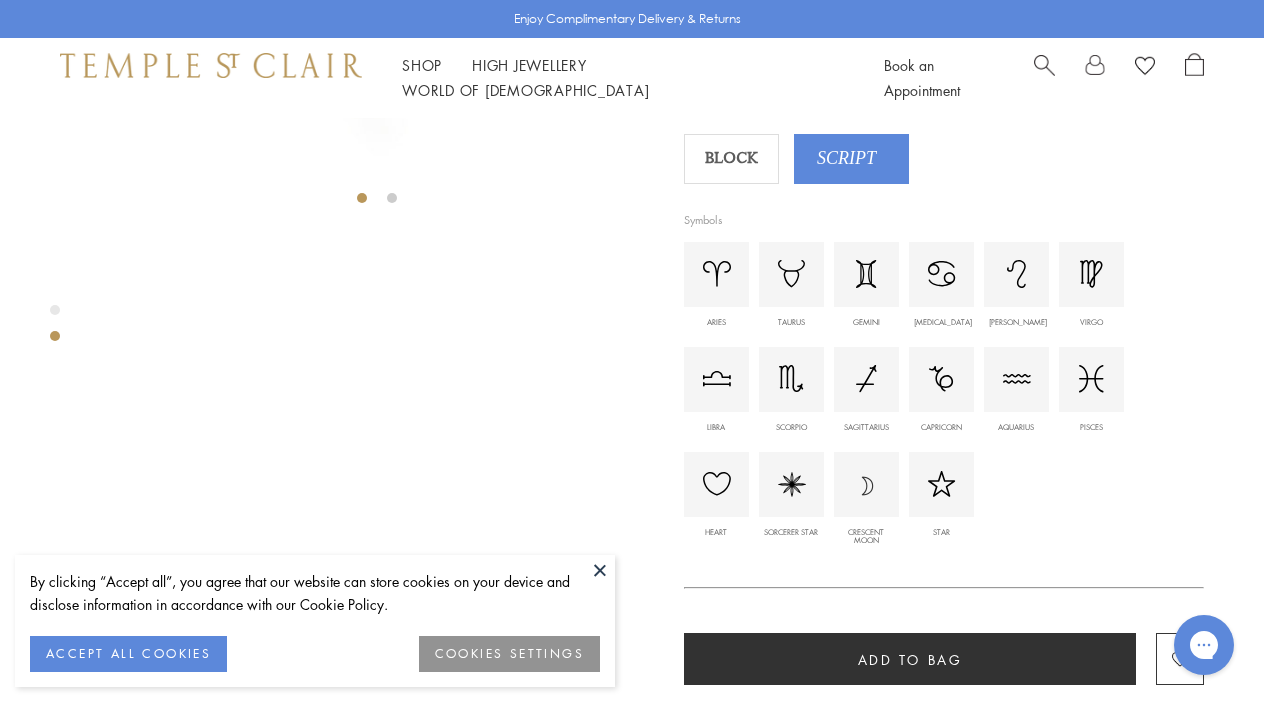 scroll, scrollTop: 461, scrollLeft: 0, axis: vertical 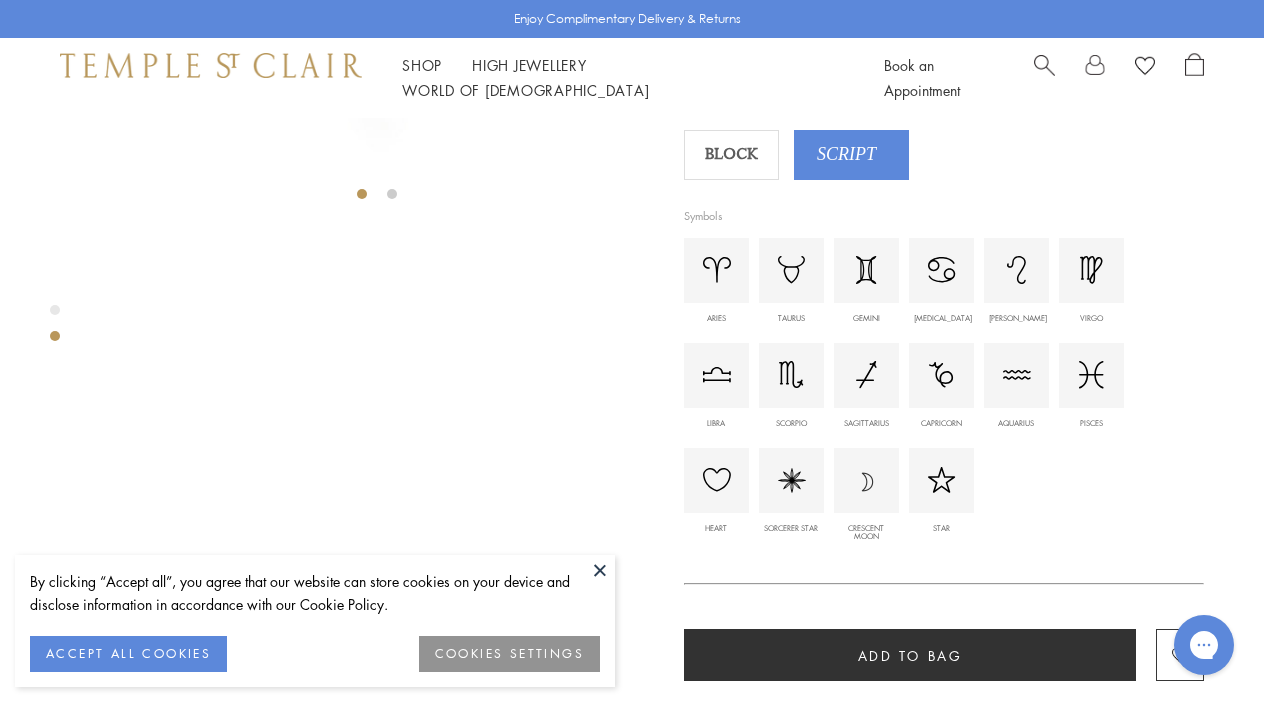 click at bounding box center (600, 570) 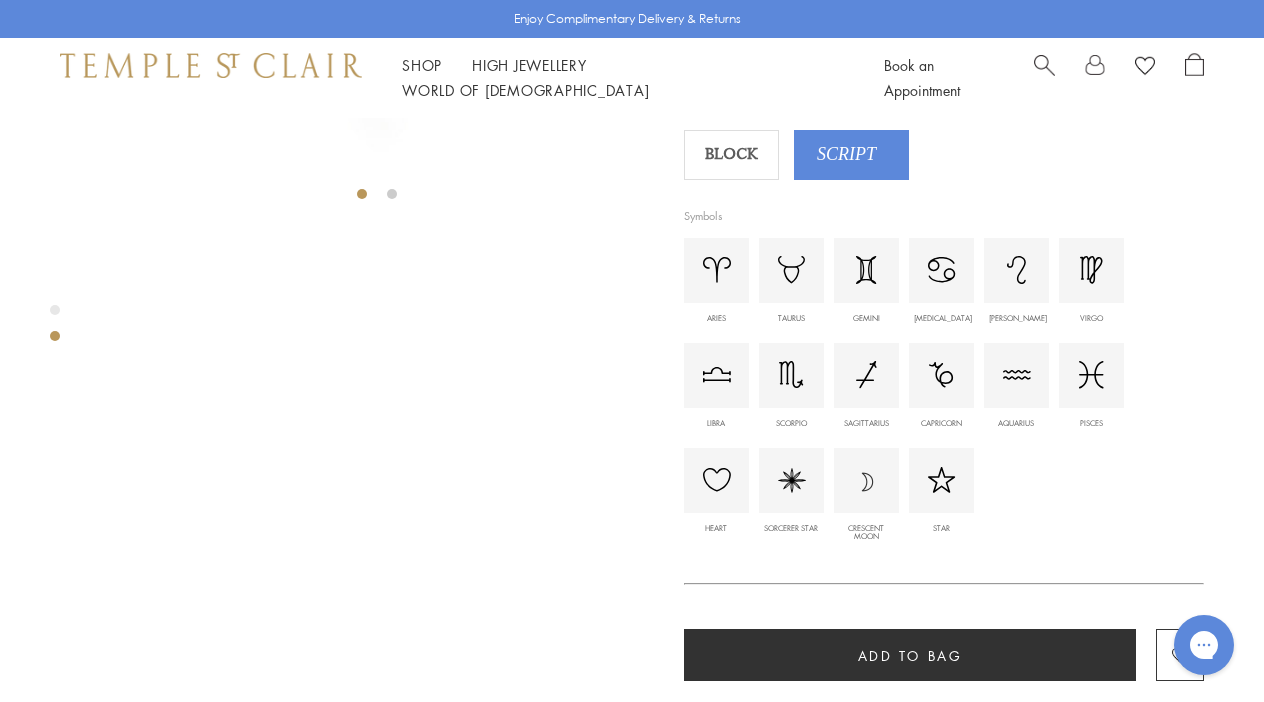 click at bounding box center (942, 270) 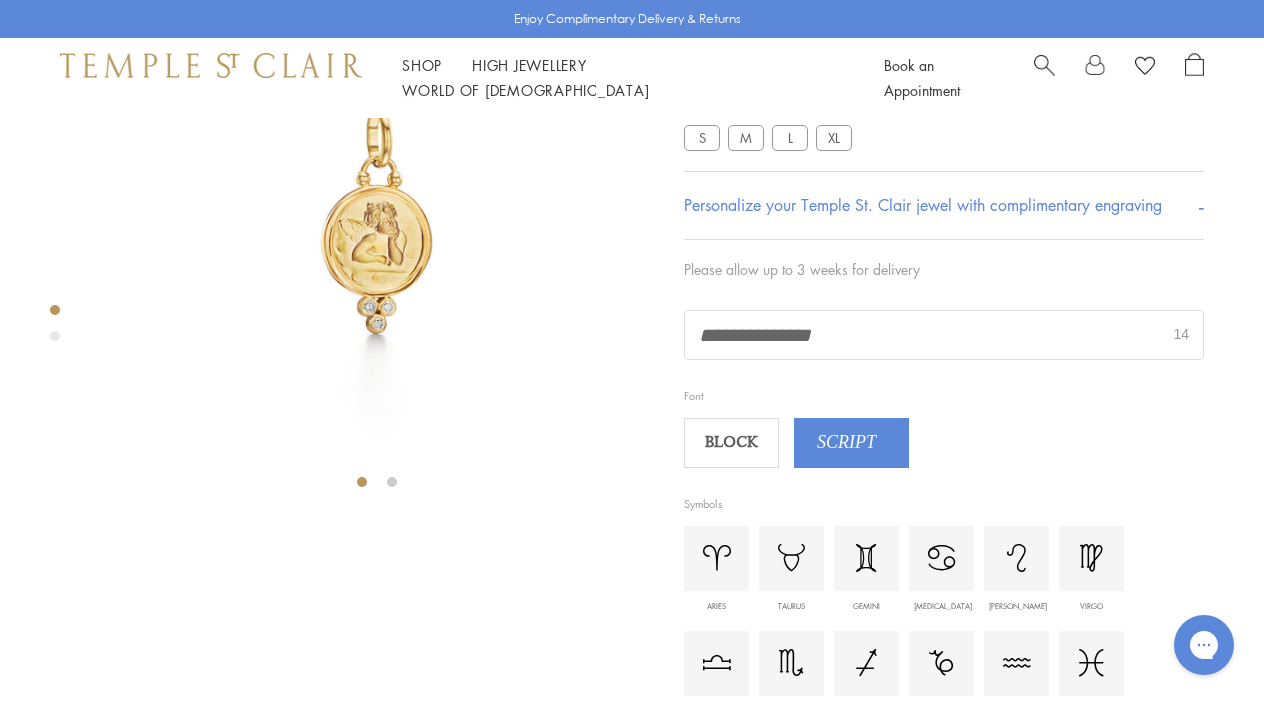 scroll, scrollTop: 174, scrollLeft: 0, axis: vertical 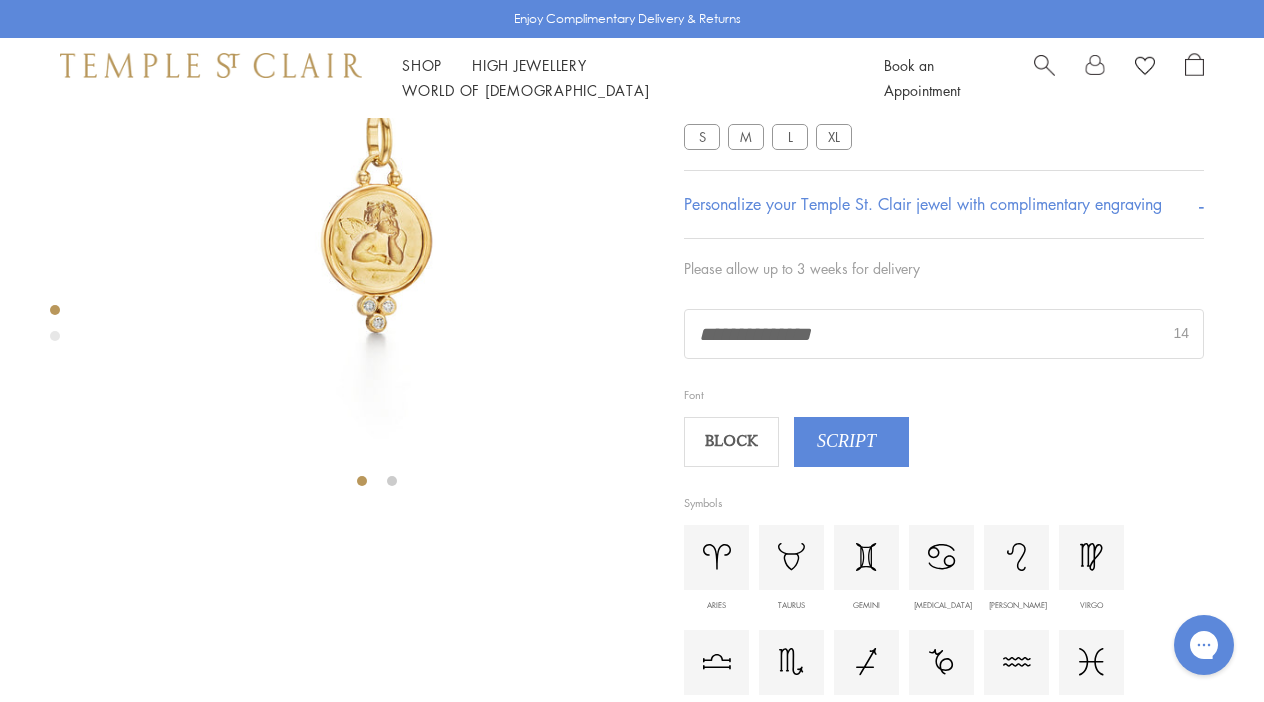 drag, startPoint x: 855, startPoint y: 329, endPoint x: 770, endPoint y: 331, distance: 85.02353 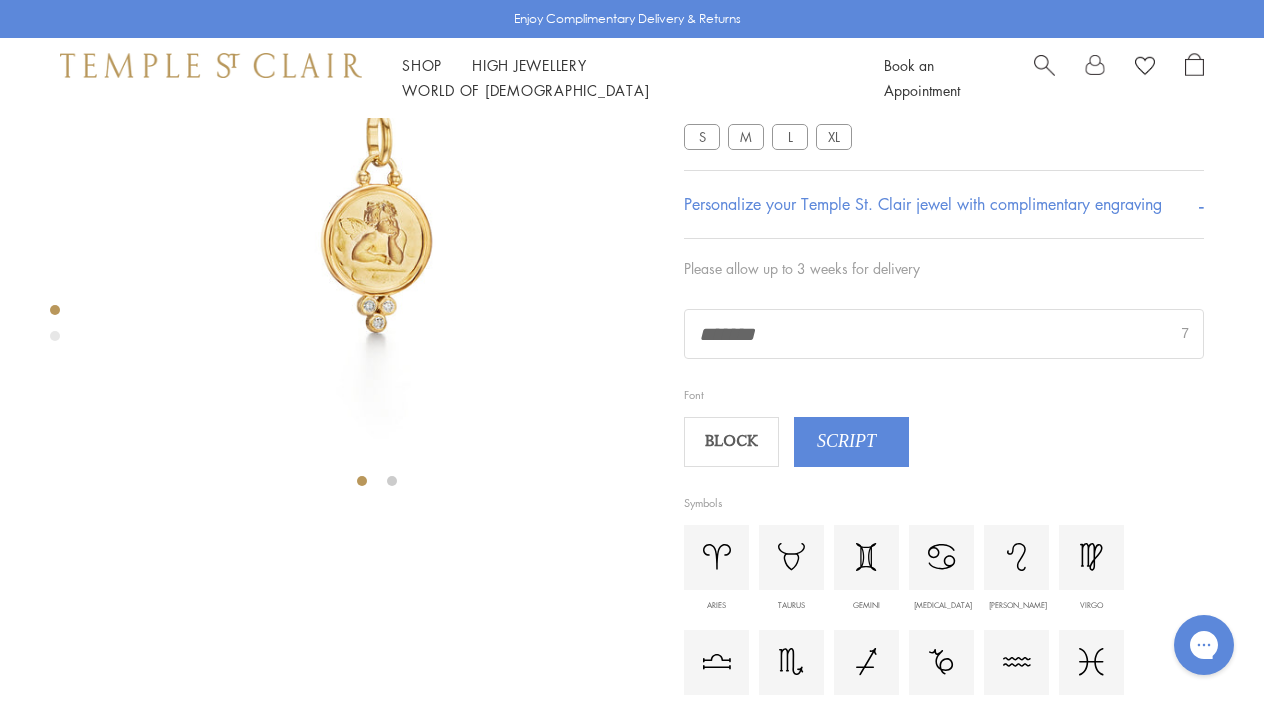 type on "******" 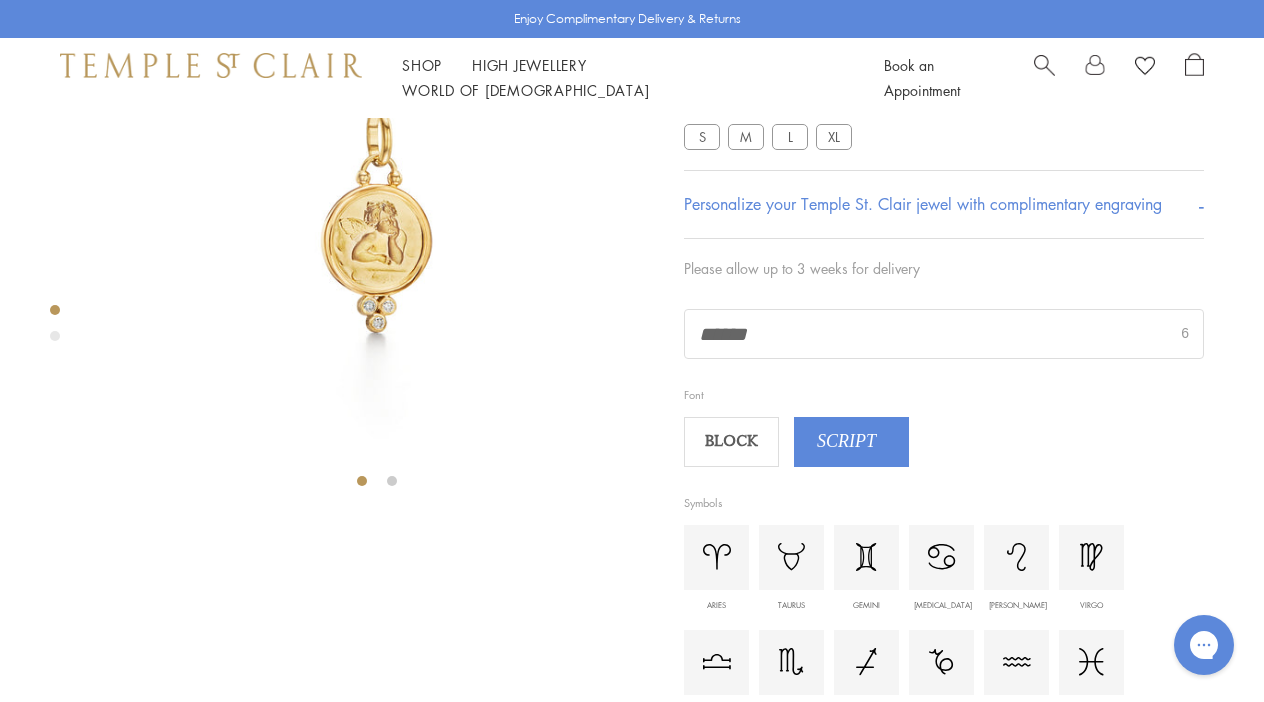drag, startPoint x: 790, startPoint y: 339, endPoint x: 661, endPoint y: 336, distance: 129.03488 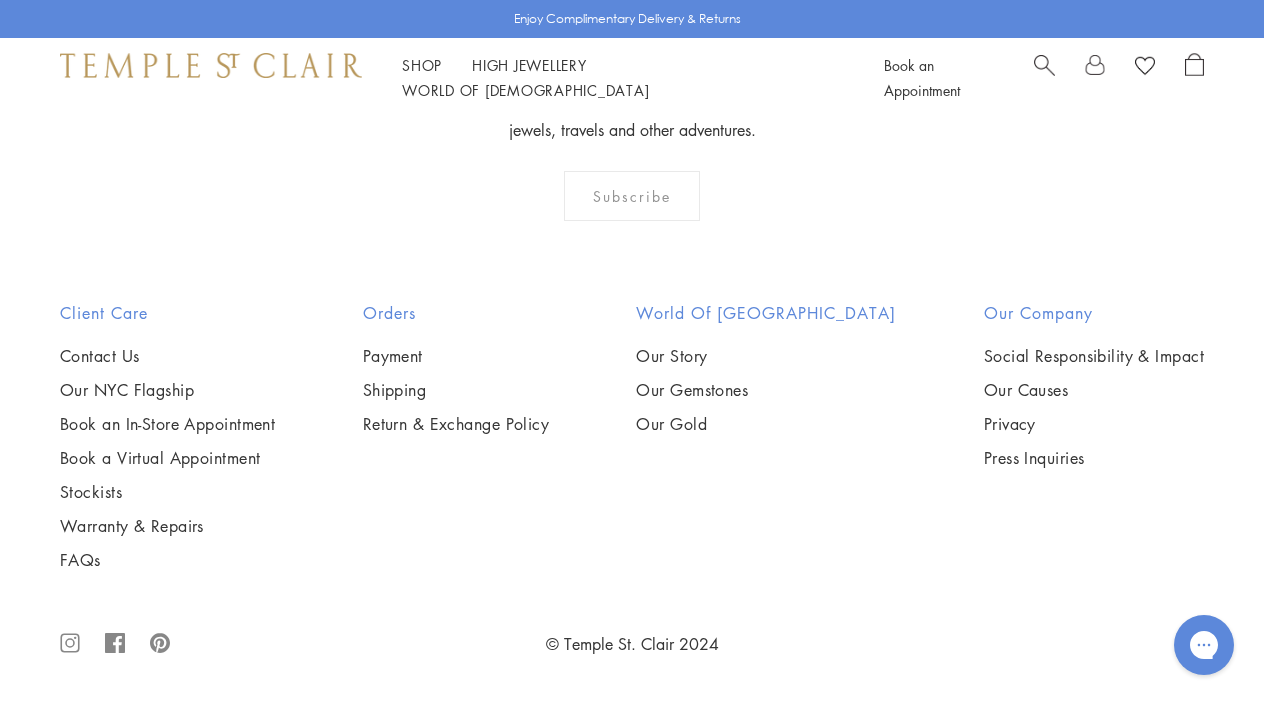 scroll, scrollTop: 2772, scrollLeft: 0, axis: vertical 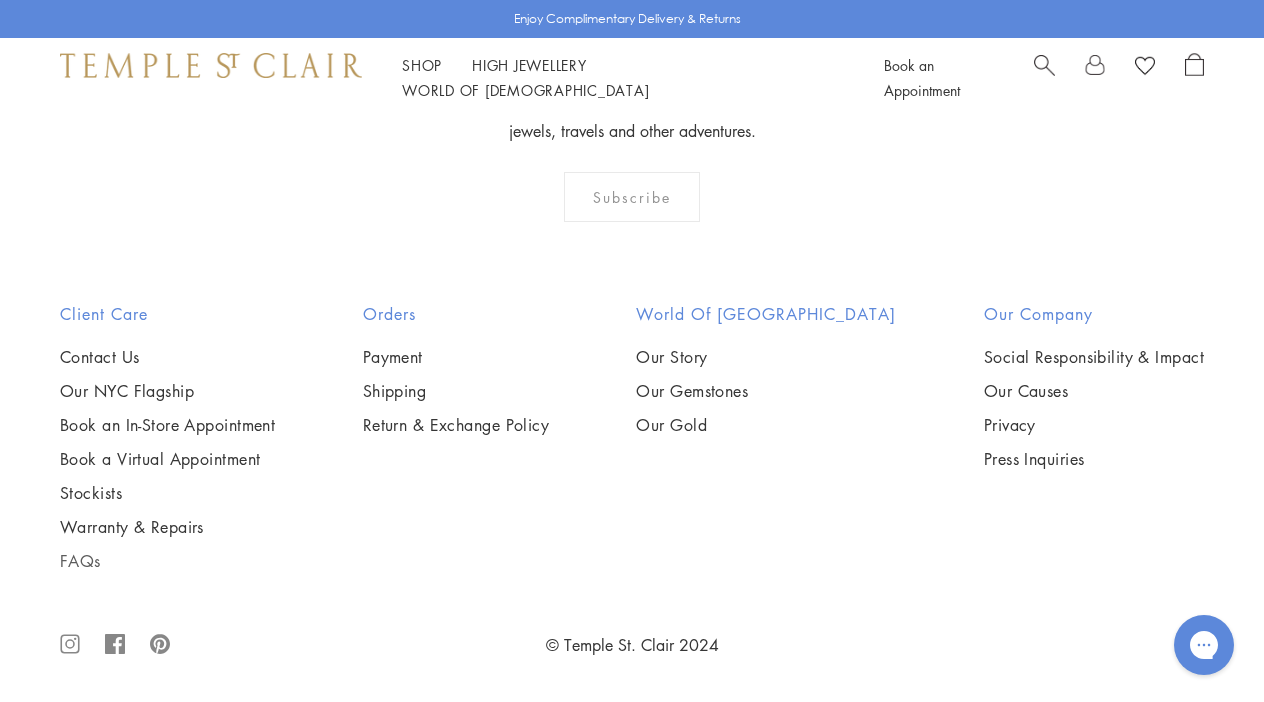 type 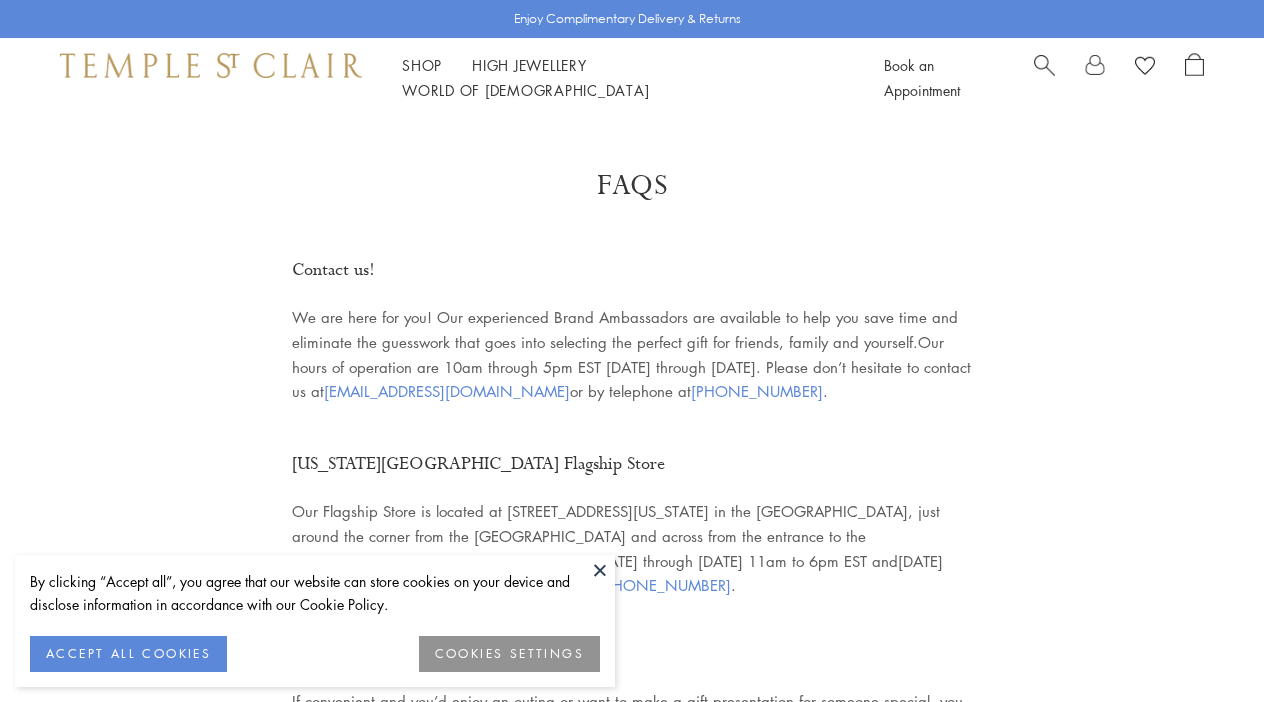 scroll, scrollTop: 0, scrollLeft: 0, axis: both 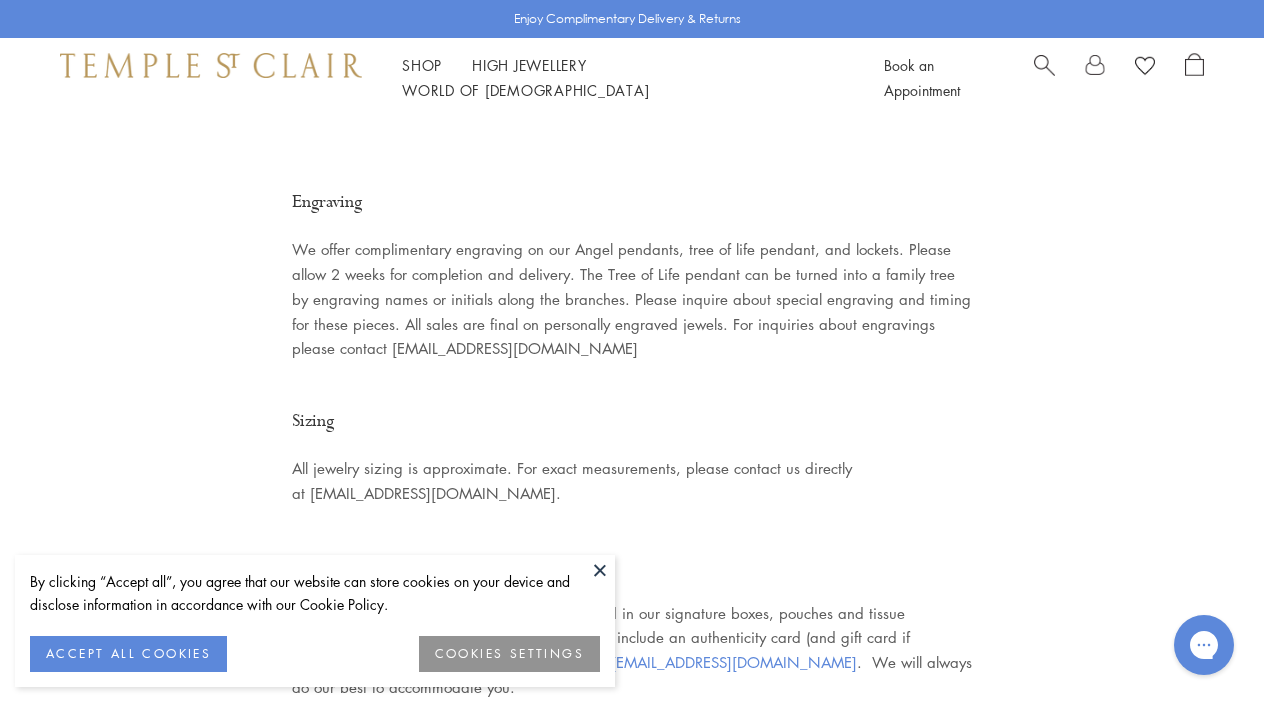 drag, startPoint x: 559, startPoint y: 306, endPoint x: 345, endPoint y: 307, distance: 214.00233 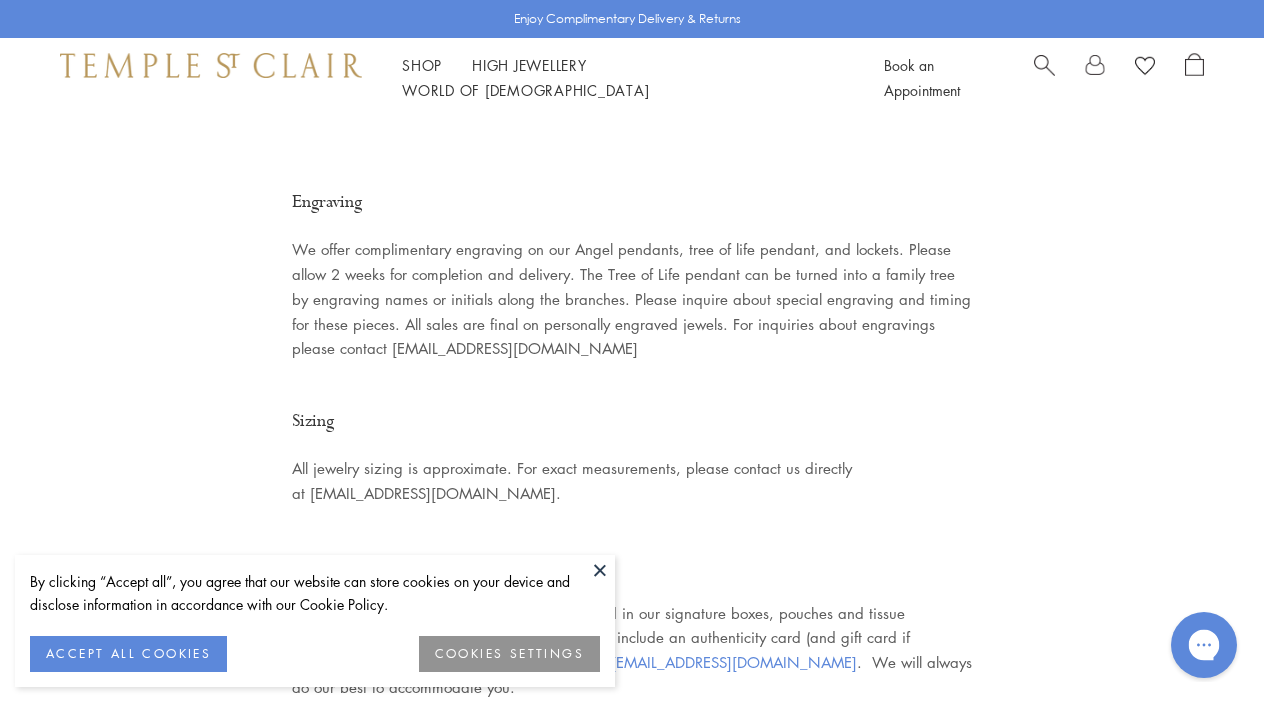 click 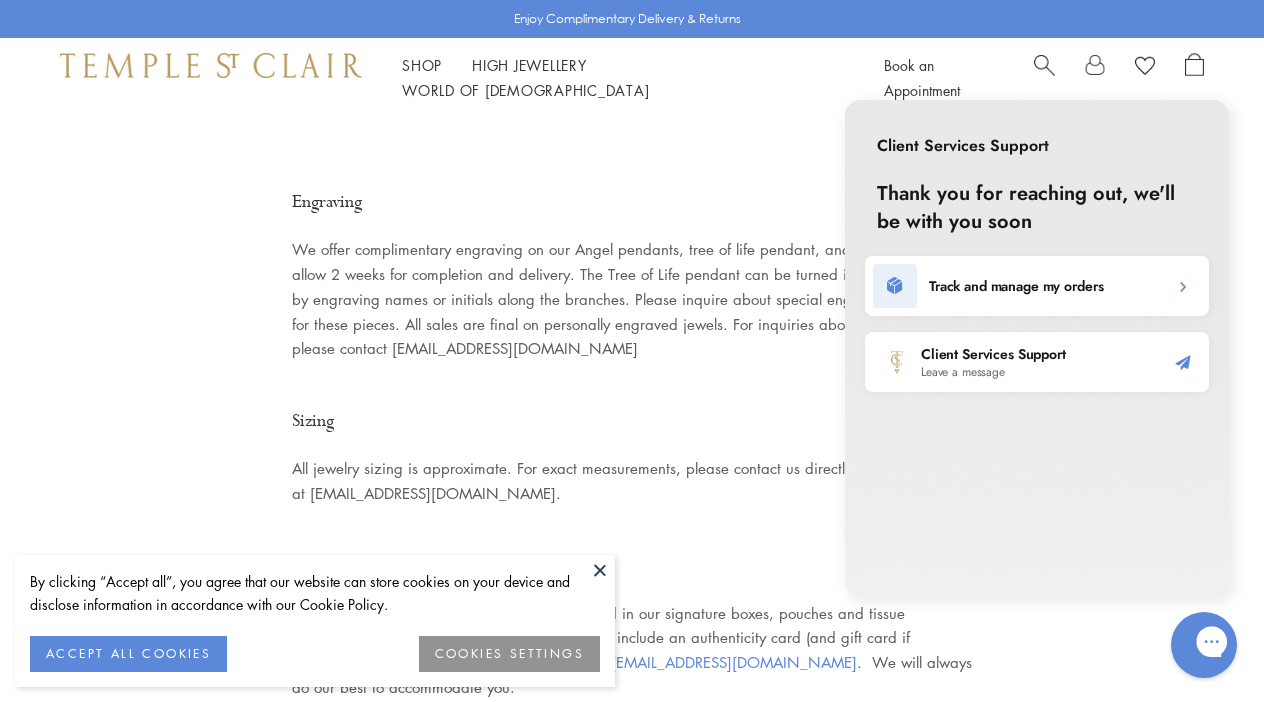 scroll, scrollTop: 0, scrollLeft: 0, axis: both 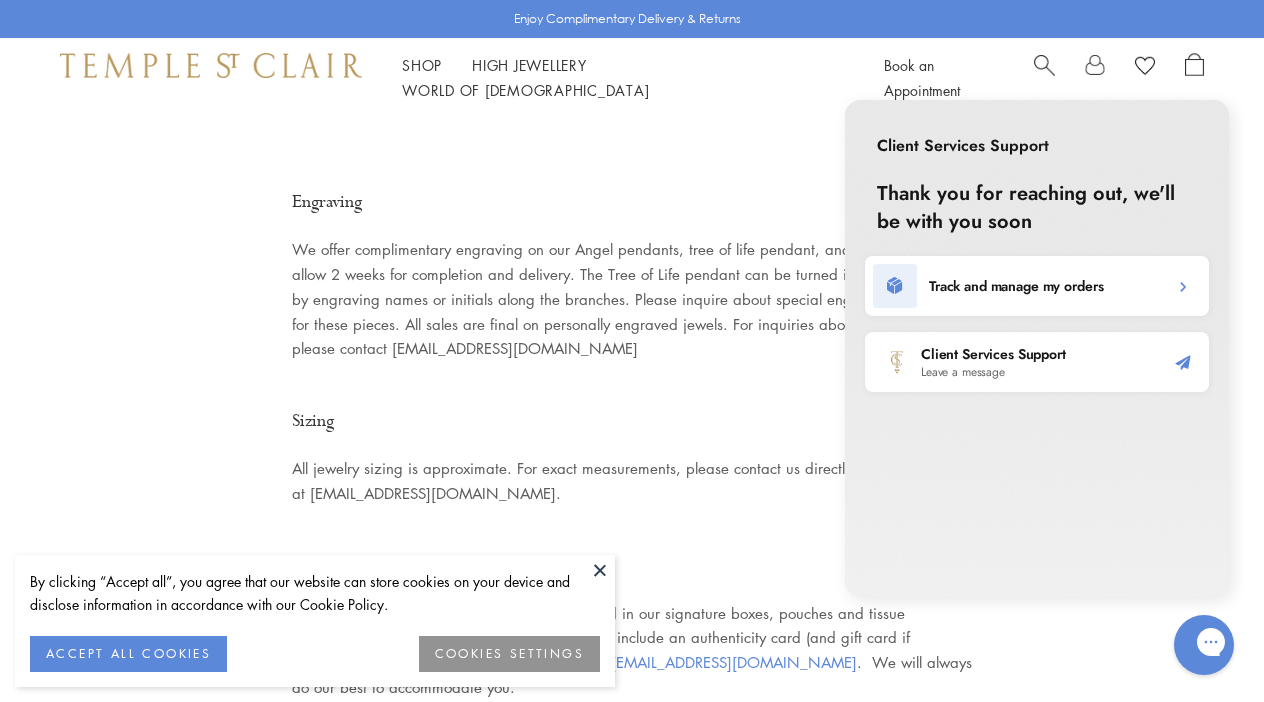 click on "Leave a message" at bounding box center (993, 372) 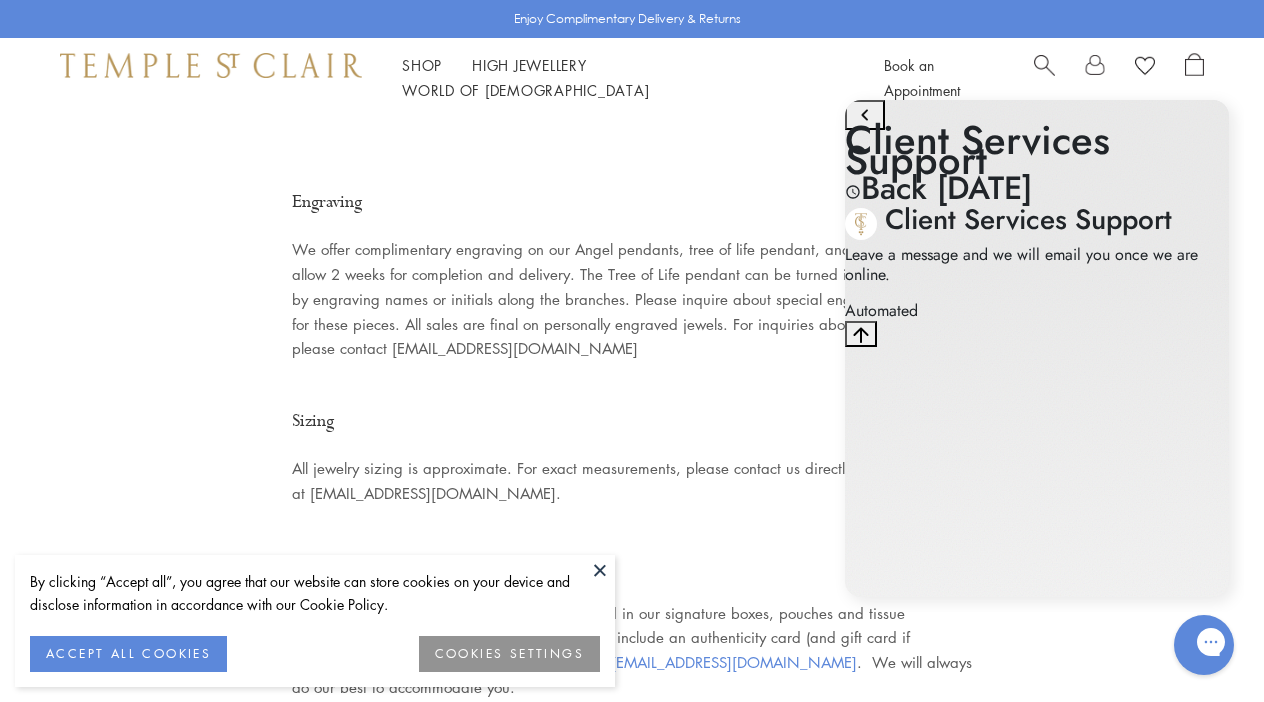 click 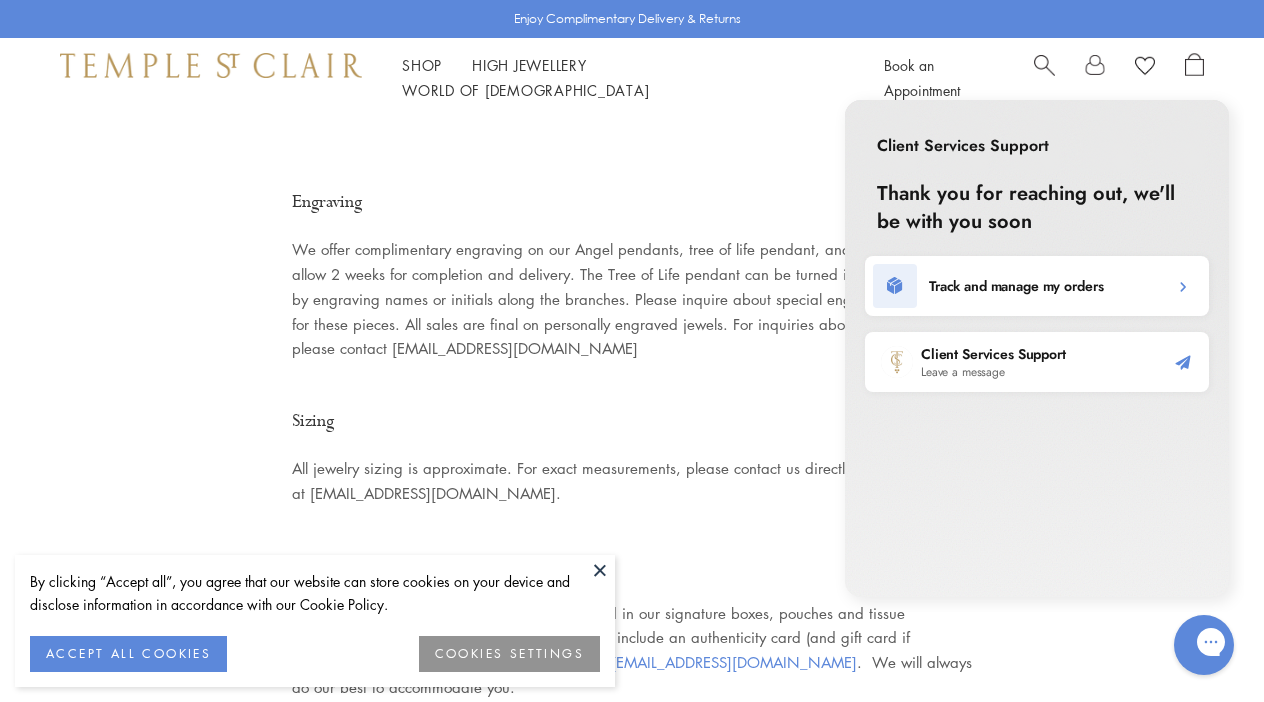 click on "By clicking “Accept all”, you agree that our website can store cookies on your device and disclose information in accordance with our Cookie Policy. ACCEPT ALL COOKIES COOKIES SETTINGS
Skip to content
Shop
Categories
Amulets
Pendants & Charms
Lockets
Chains & Leather Cords
Earrings
Rings Bracelets & Bangles" at bounding box center (632, 3888) 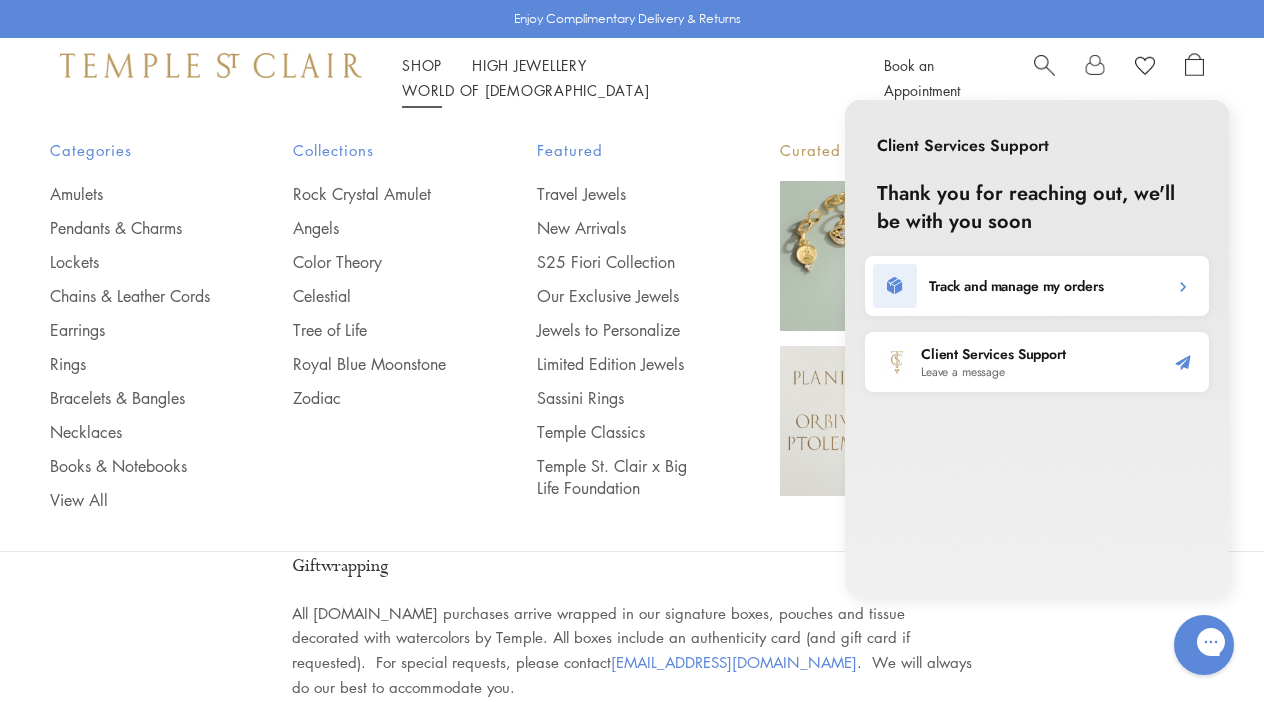 click on "Shop Shop" at bounding box center (422, 65) 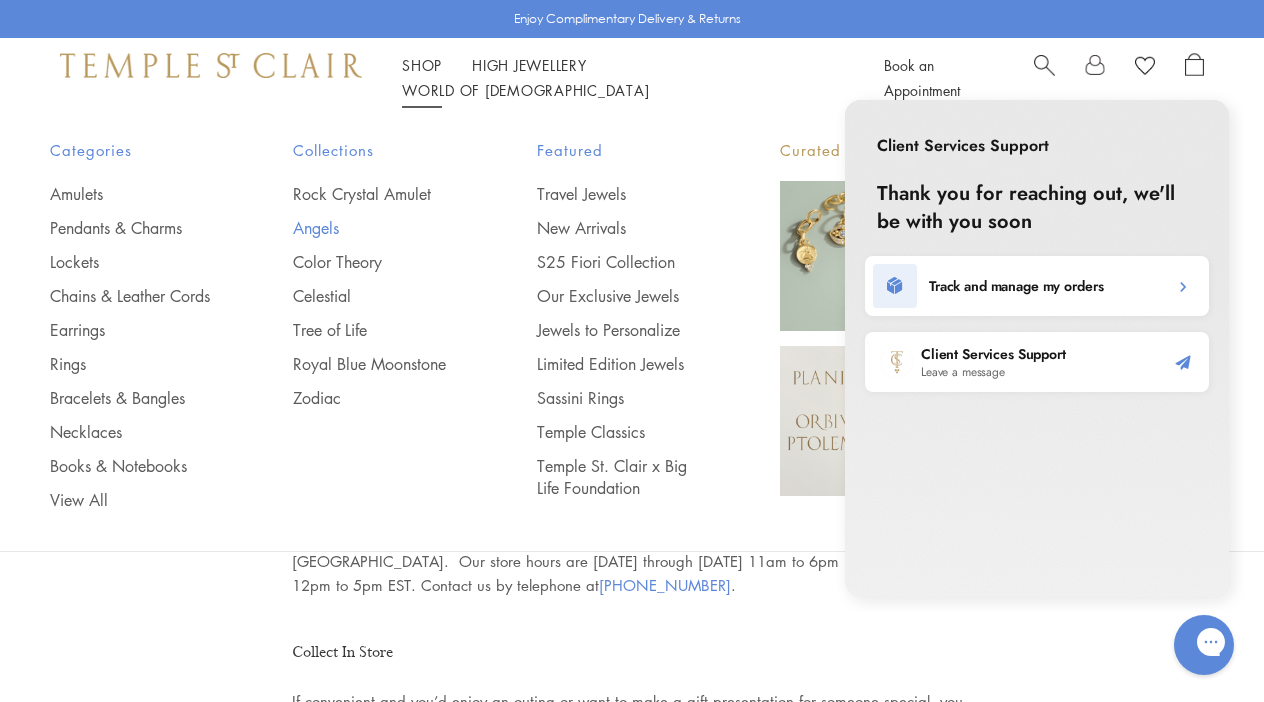 click on "Angels" at bounding box center [374, 228] 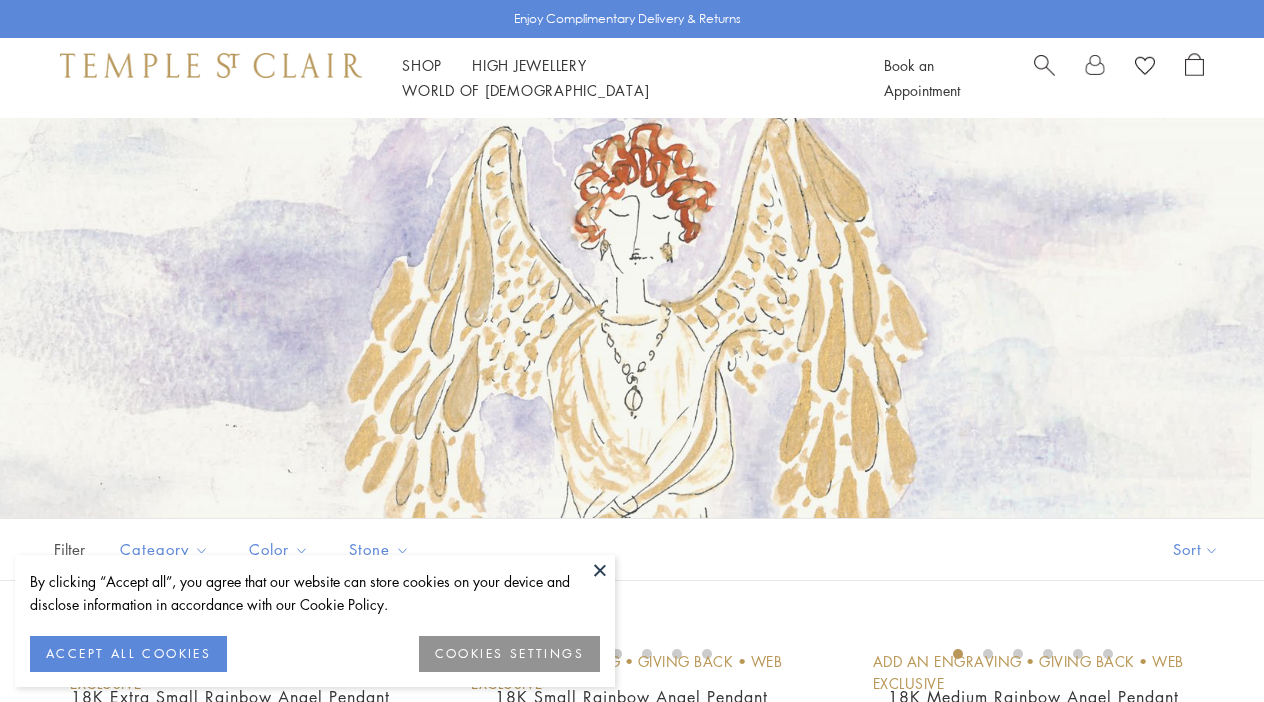 scroll, scrollTop: 0, scrollLeft: 0, axis: both 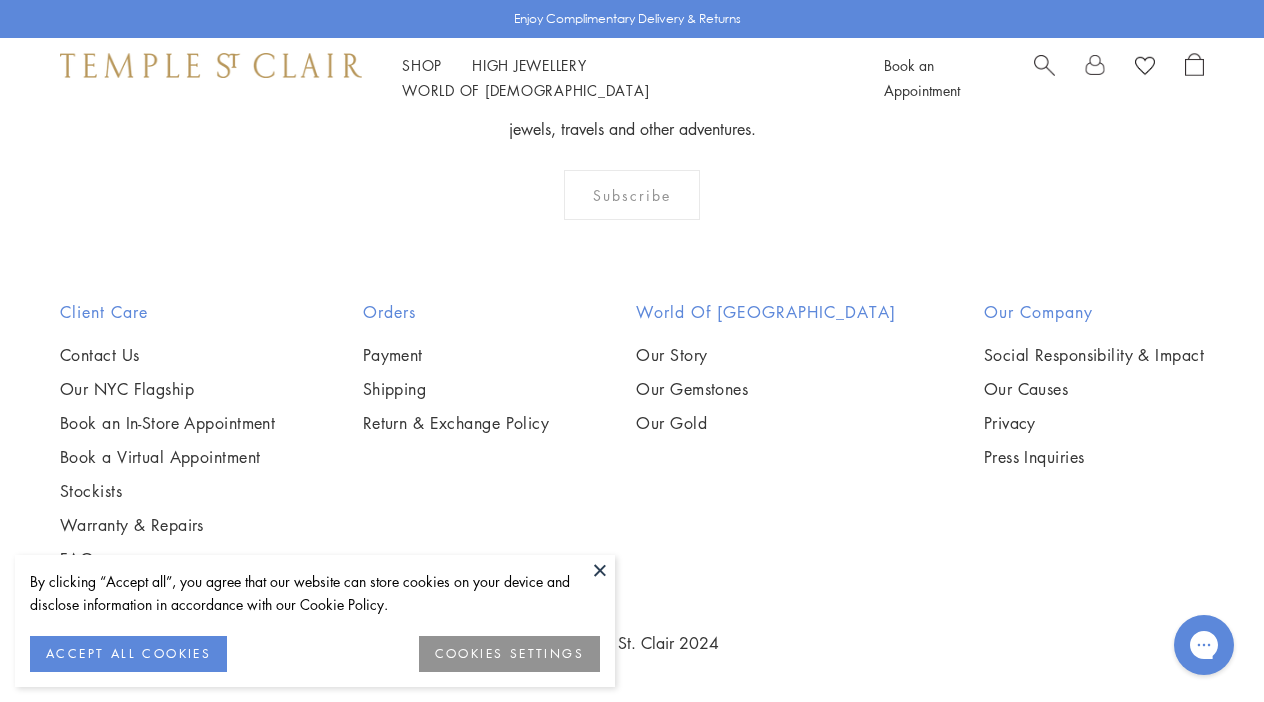 click at bounding box center (0, 0) 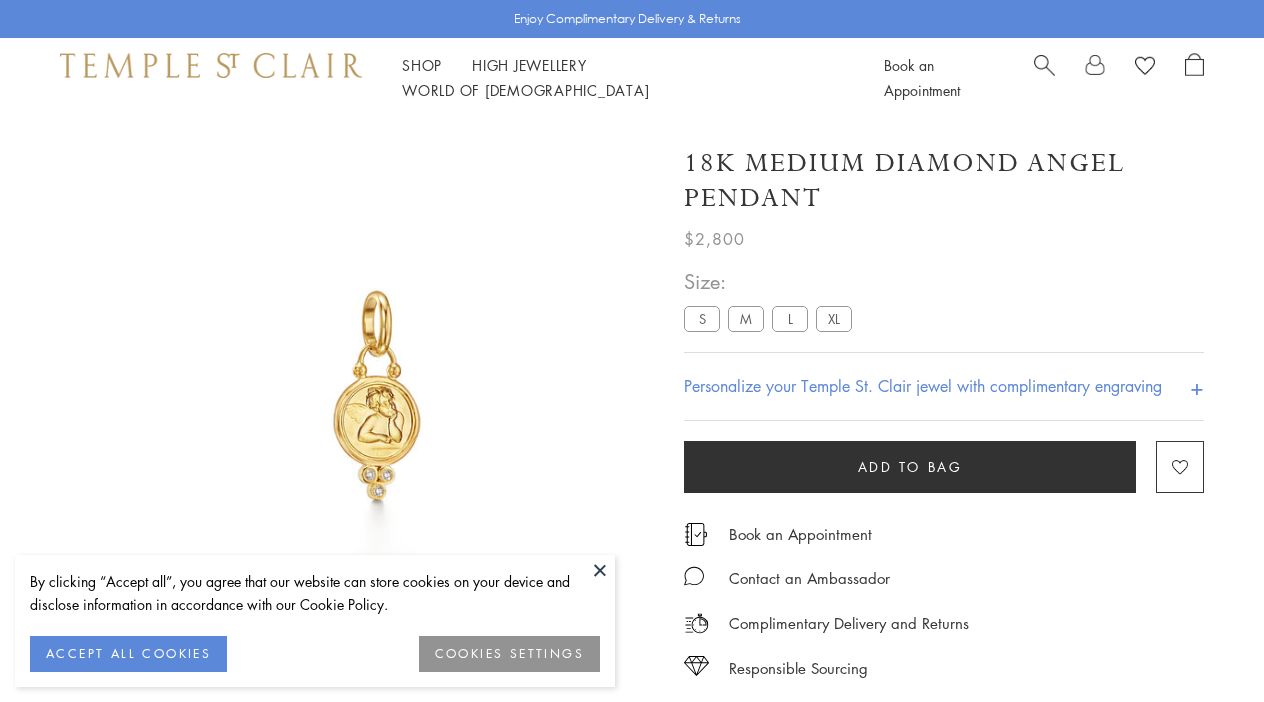 scroll, scrollTop: 0, scrollLeft: 0, axis: both 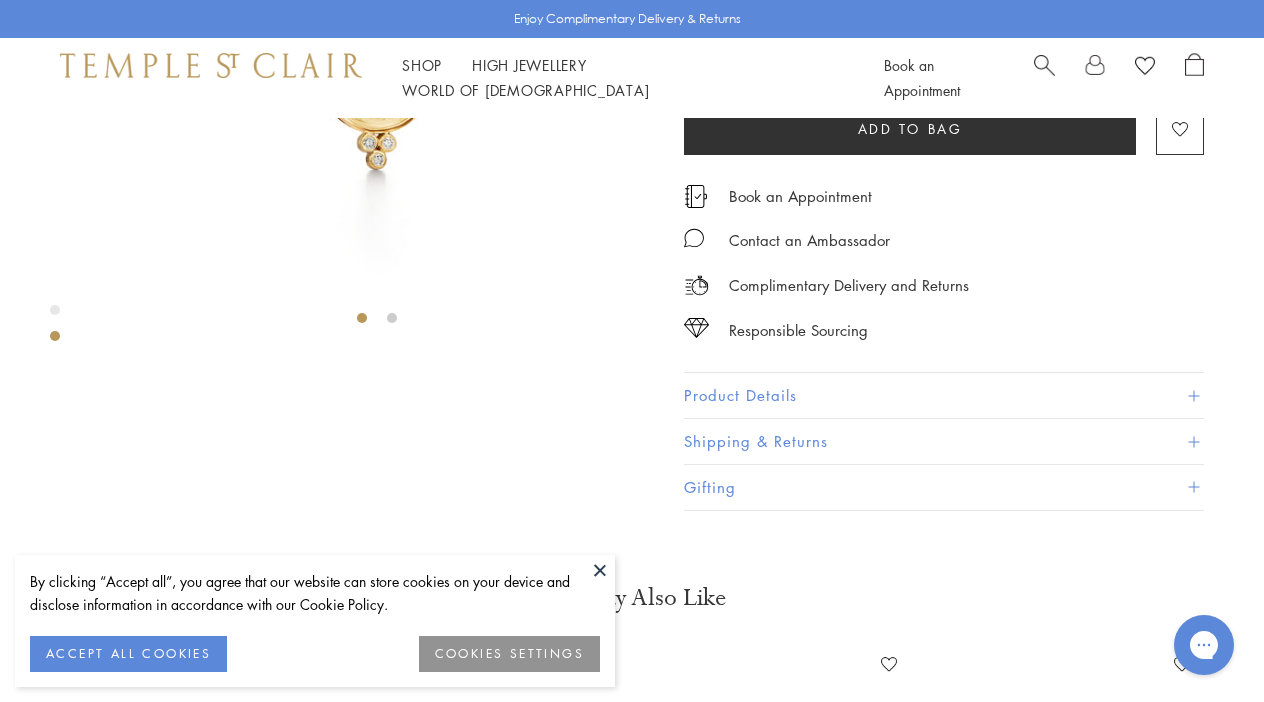 click on "Product Details" at bounding box center (944, 396) 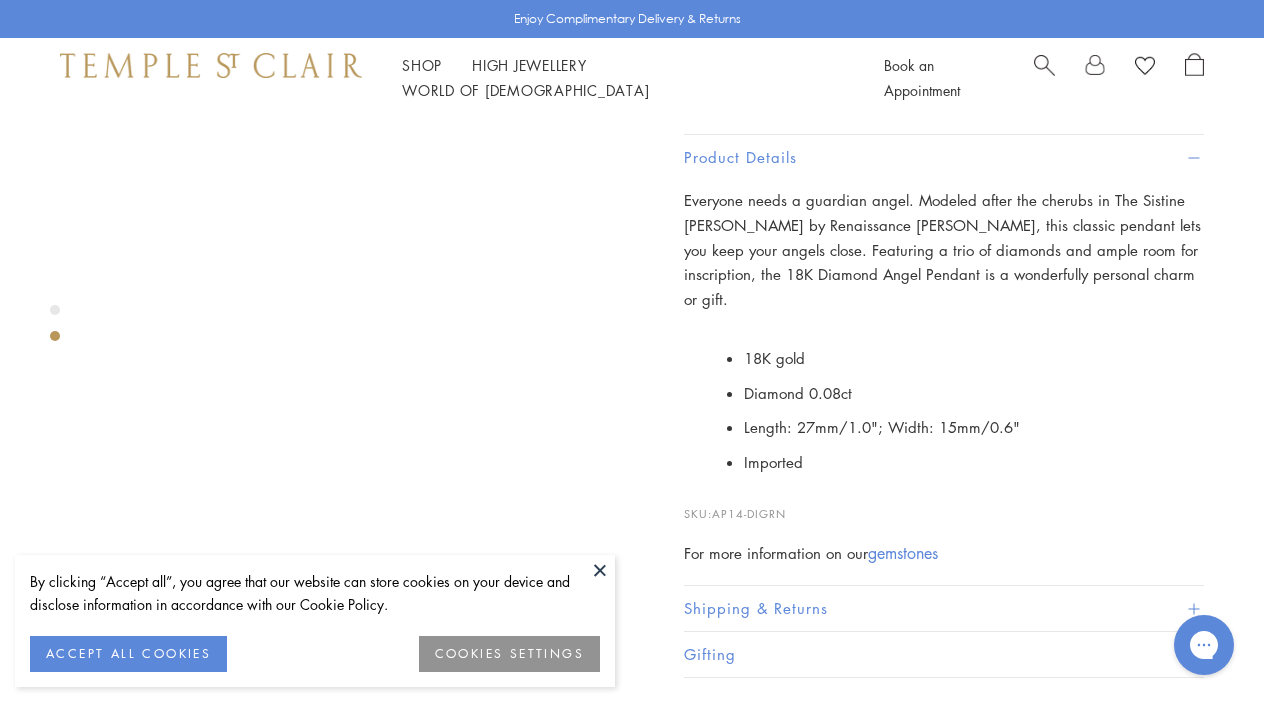 scroll, scrollTop: 625, scrollLeft: 0, axis: vertical 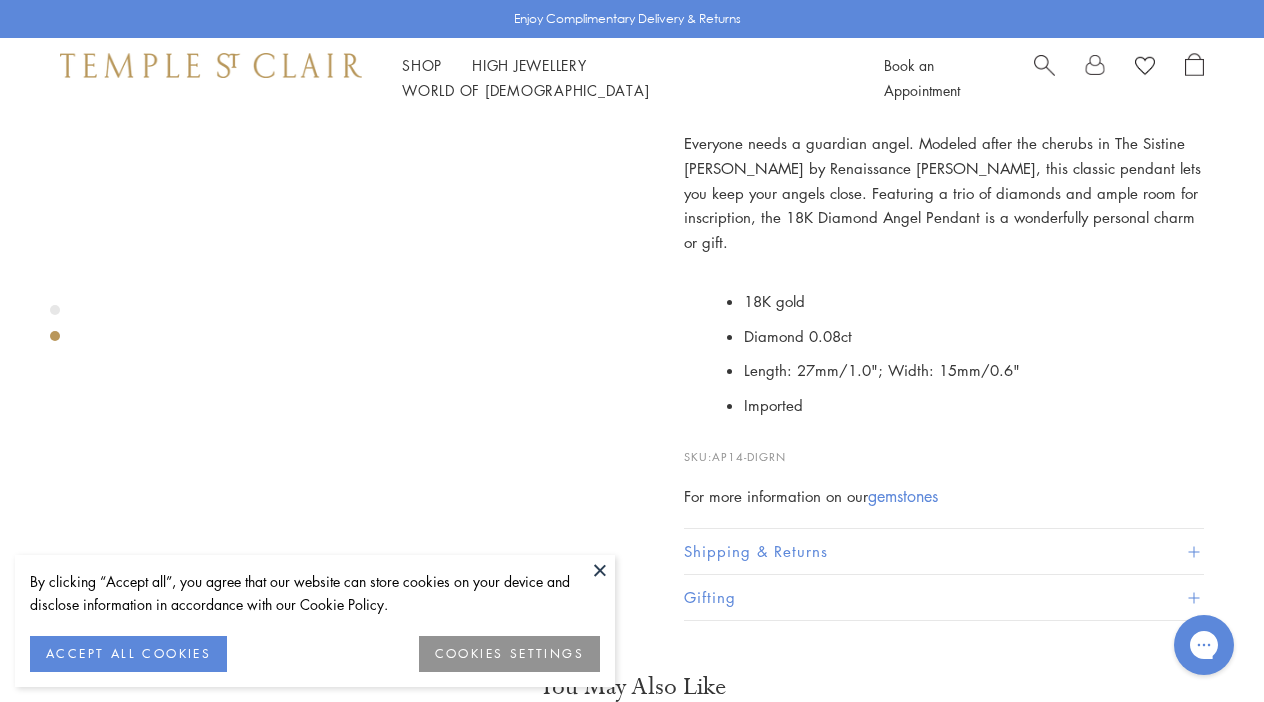 click on "Shipping & Returns" at bounding box center [944, 551] 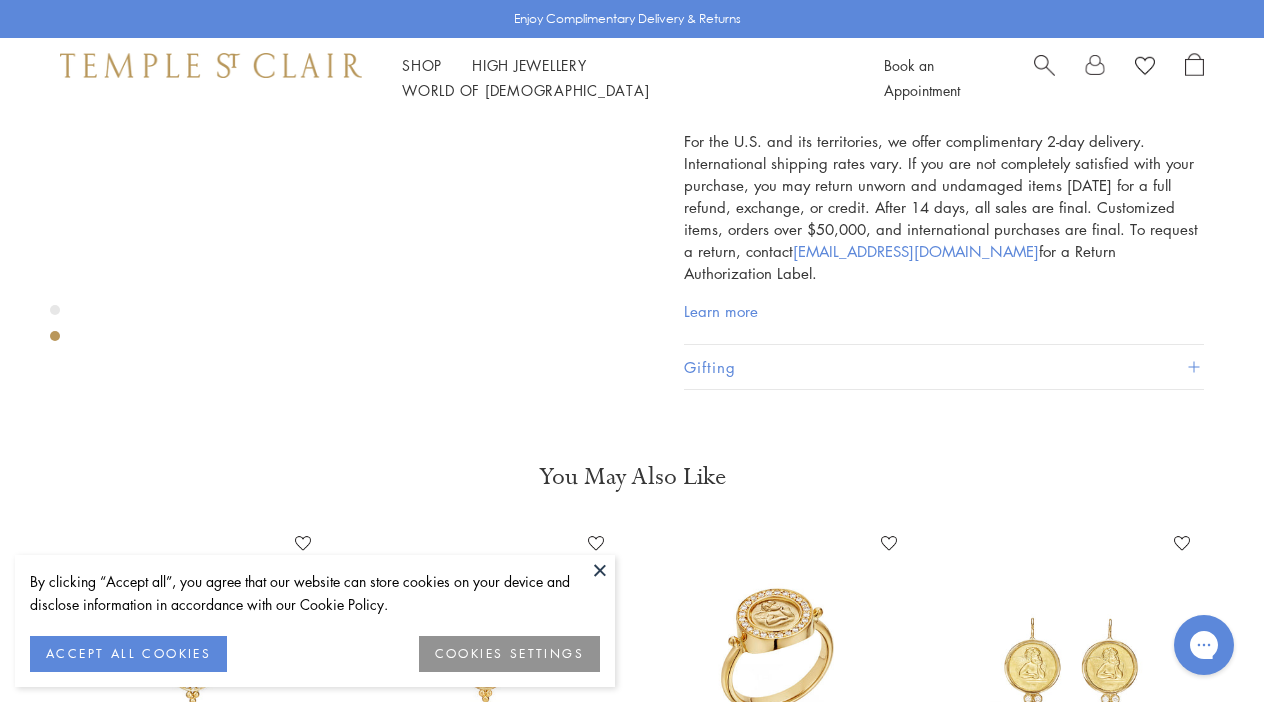 scroll, scrollTop: 714, scrollLeft: 0, axis: vertical 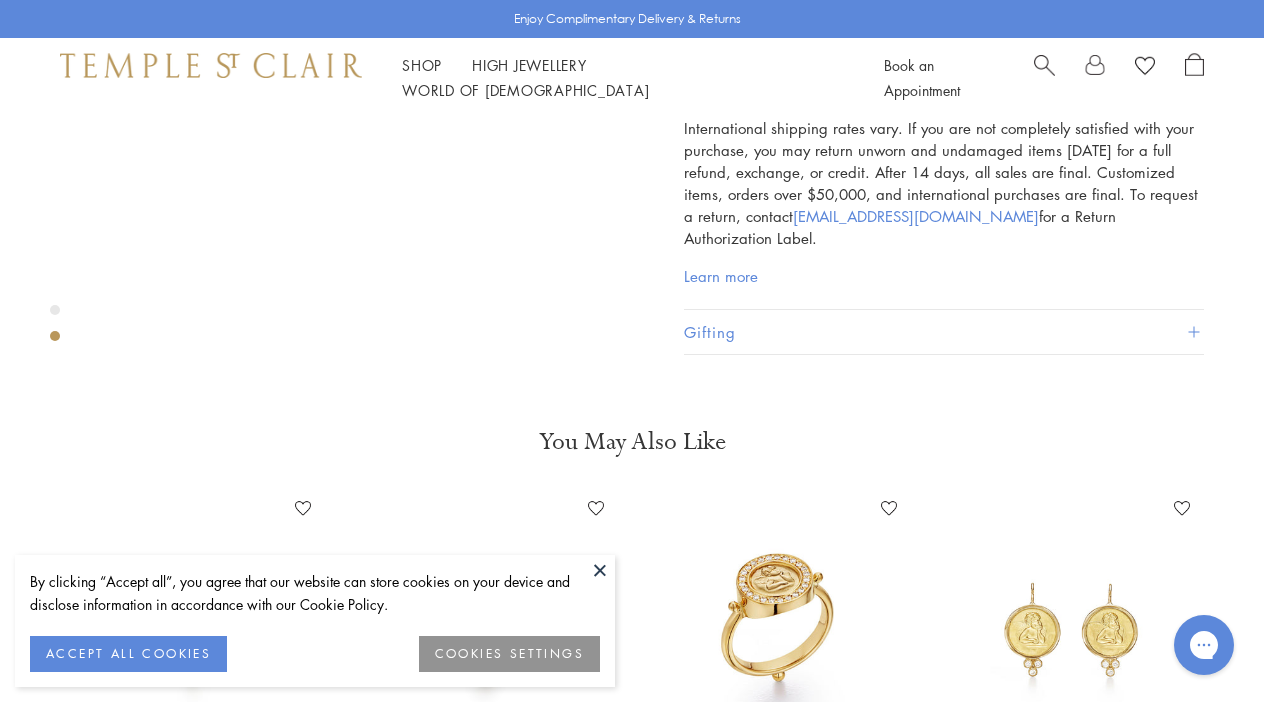 click on "Gifting" at bounding box center [944, 331] 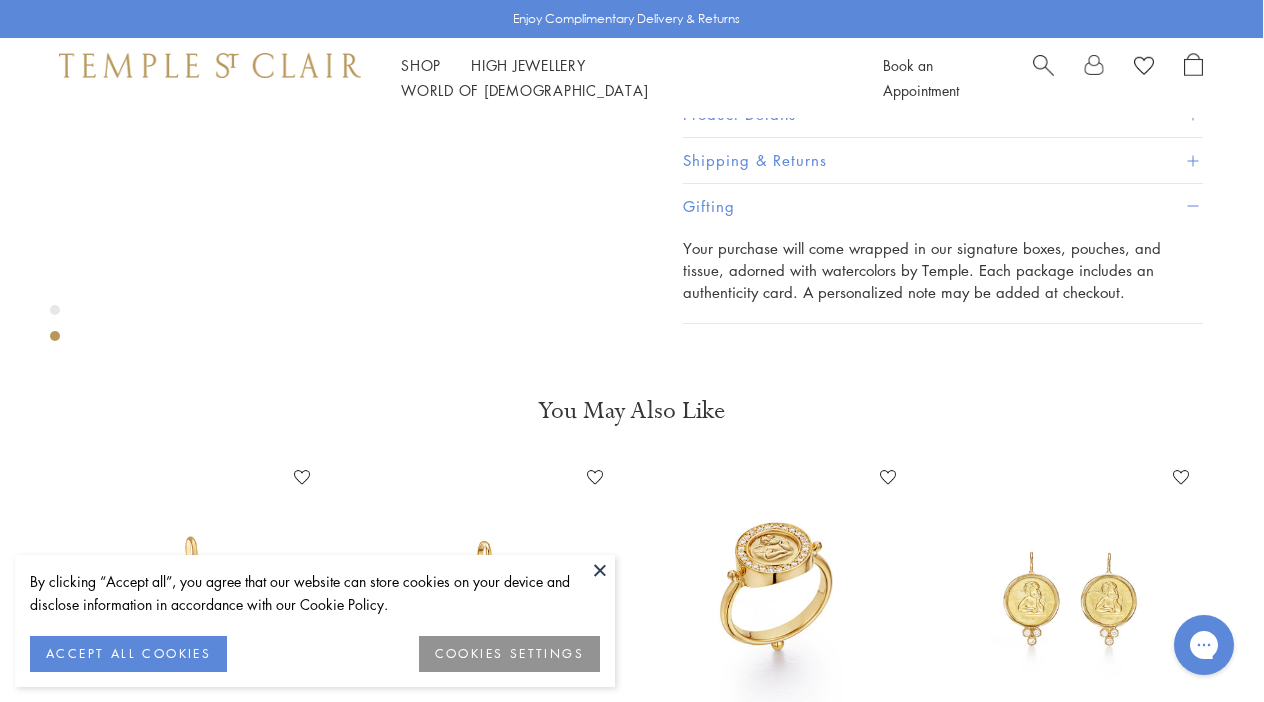 scroll, scrollTop: 710, scrollLeft: 1, axis: both 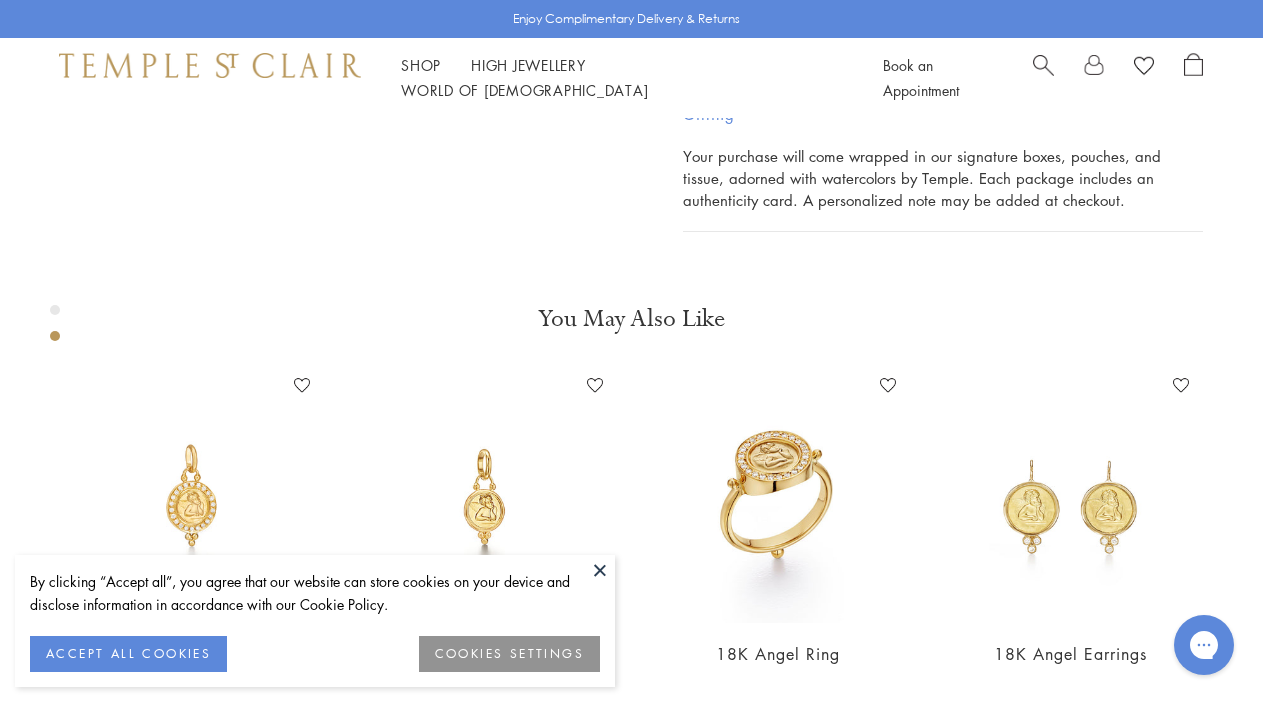 click on "Product Details" at bounding box center [943, 23] 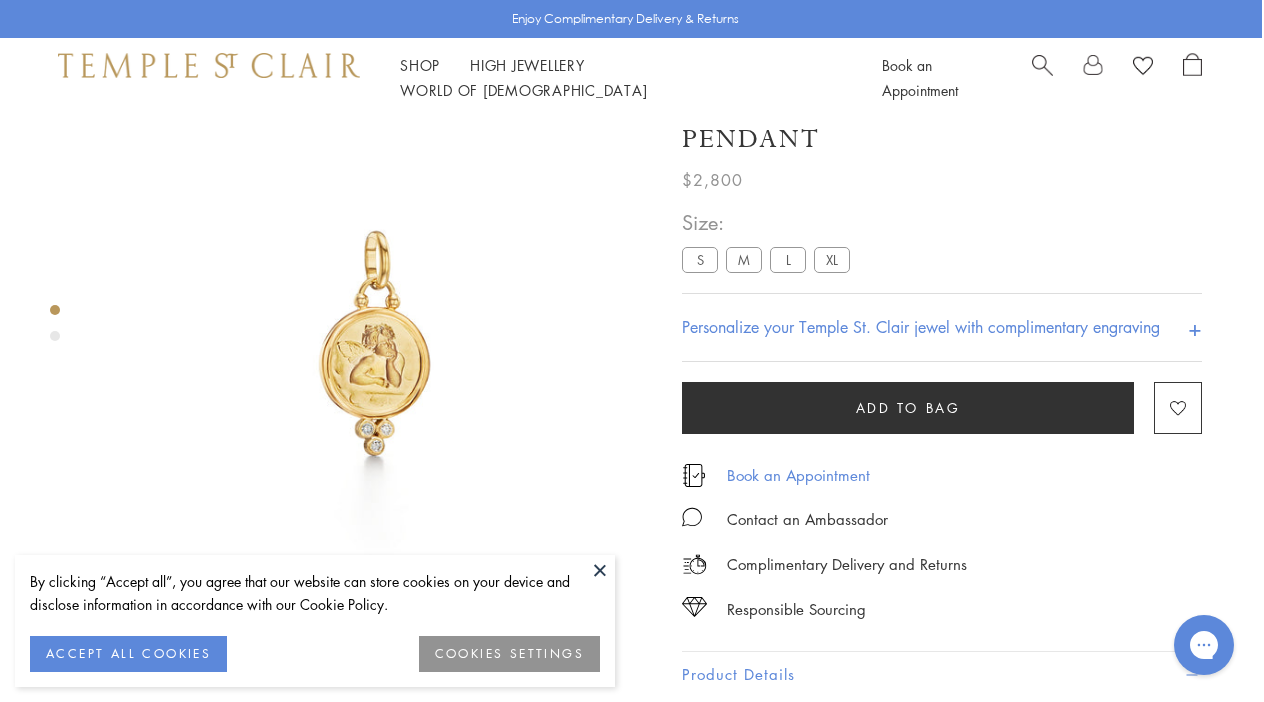 scroll, scrollTop: 40, scrollLeft: 2, axis: both 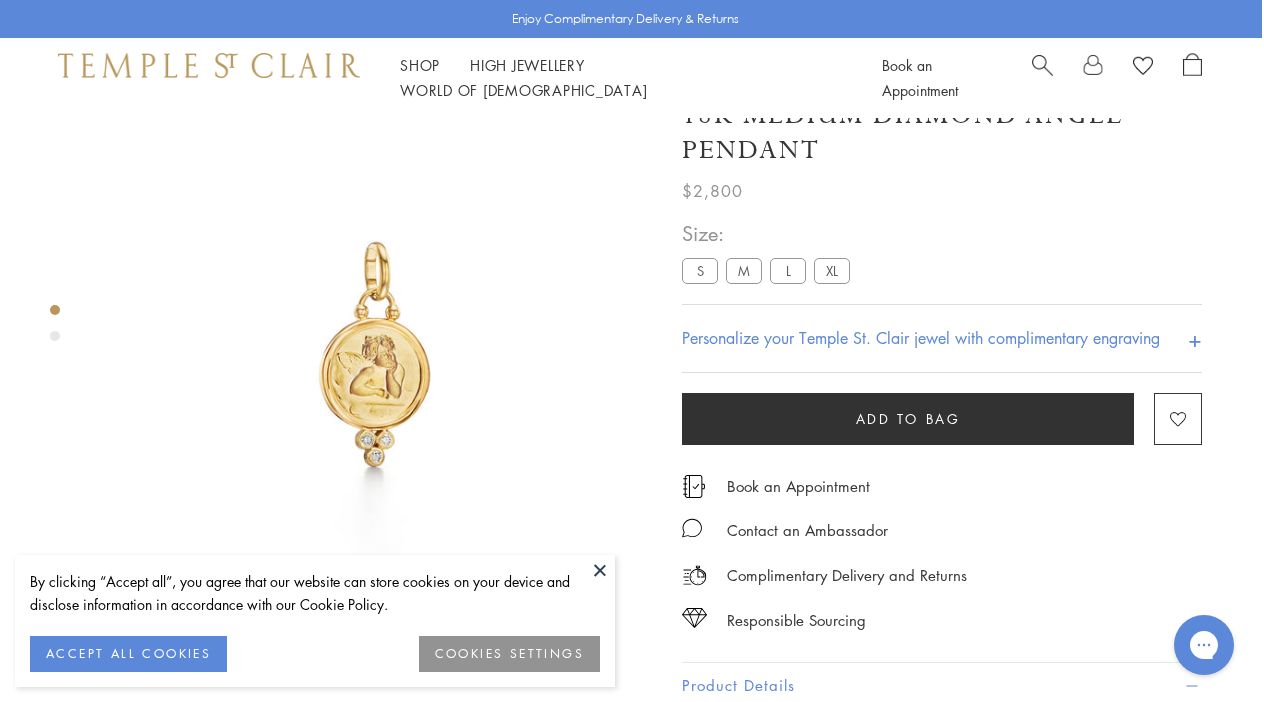 click on "L" at bounding box center [788, 270] 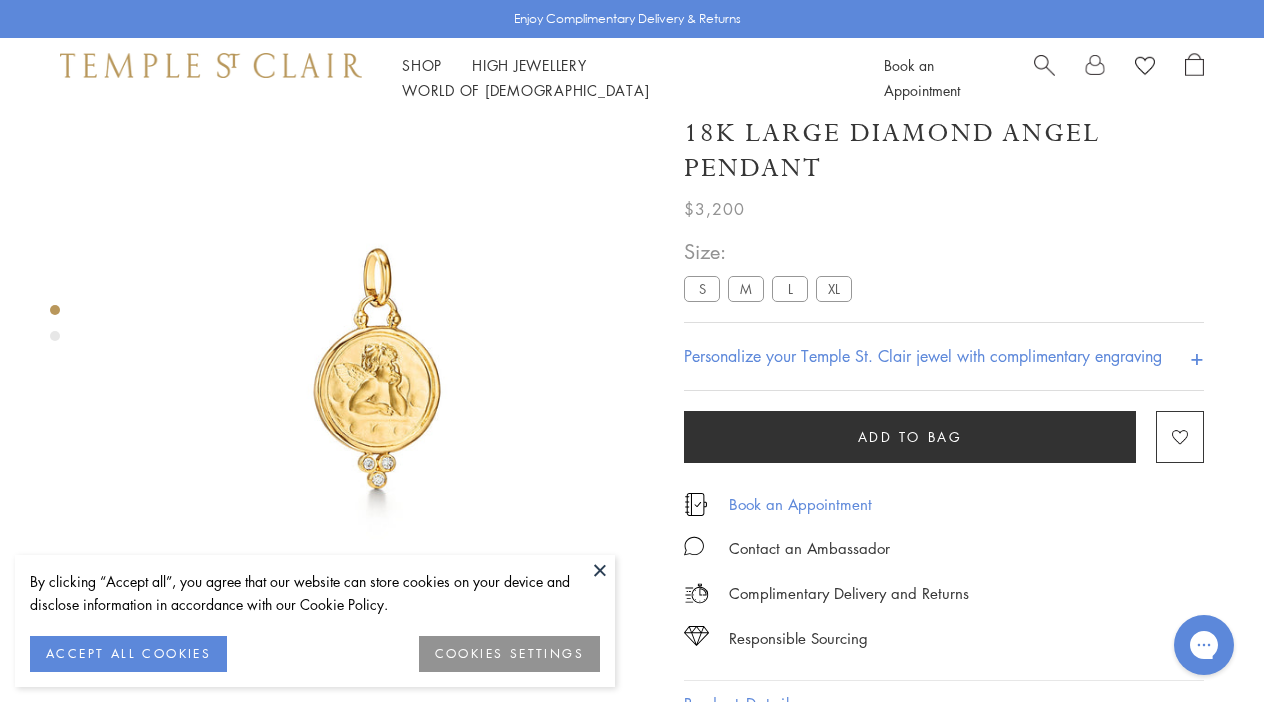 scroll, scrollTop: 15, scrollLeft: 0, axis: vertical 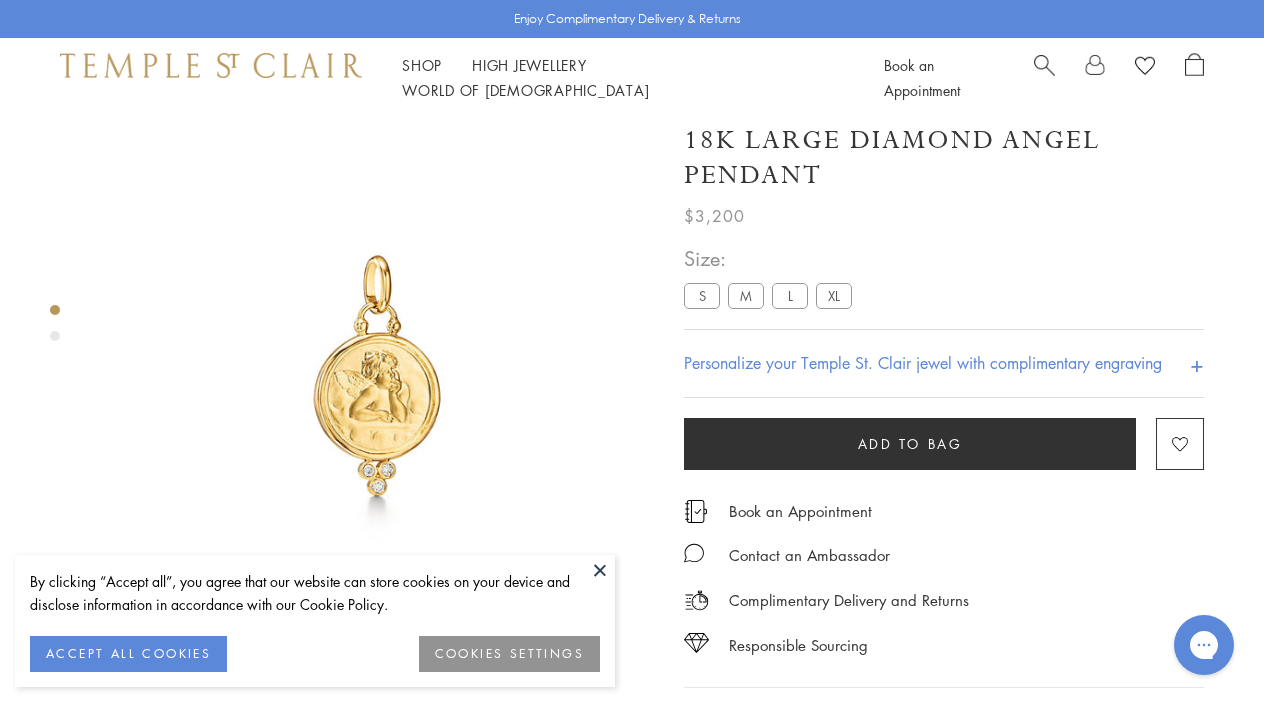 click on "M" at bounding box center [746, 295] 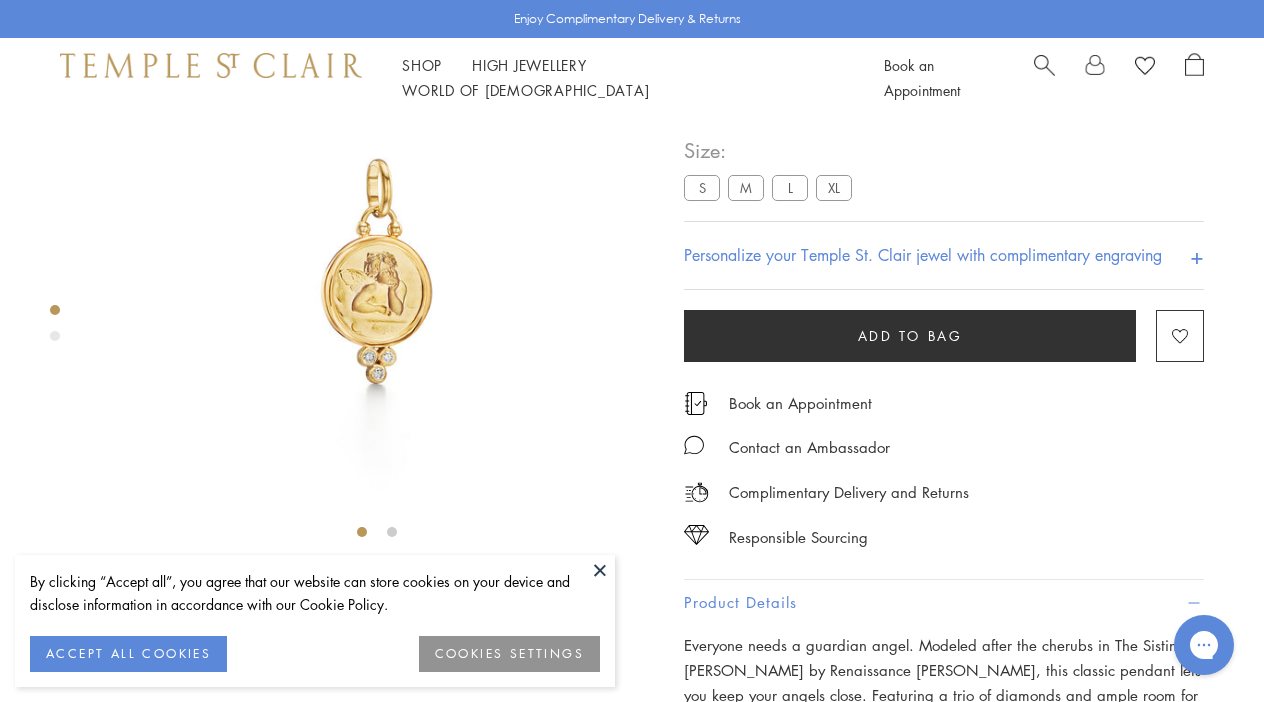 scroll, scrollTop: 100, scrollLeft: 0, axis: vertical 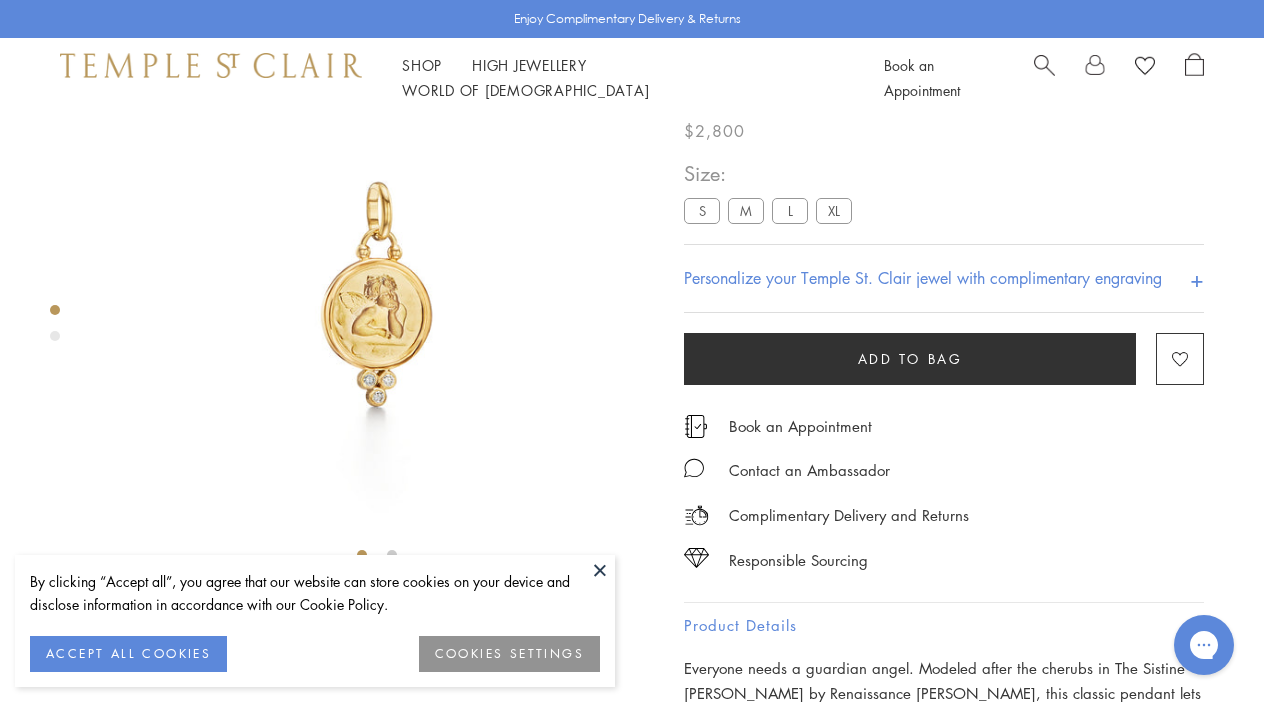 click on "S" at bounding box center (702, 210) 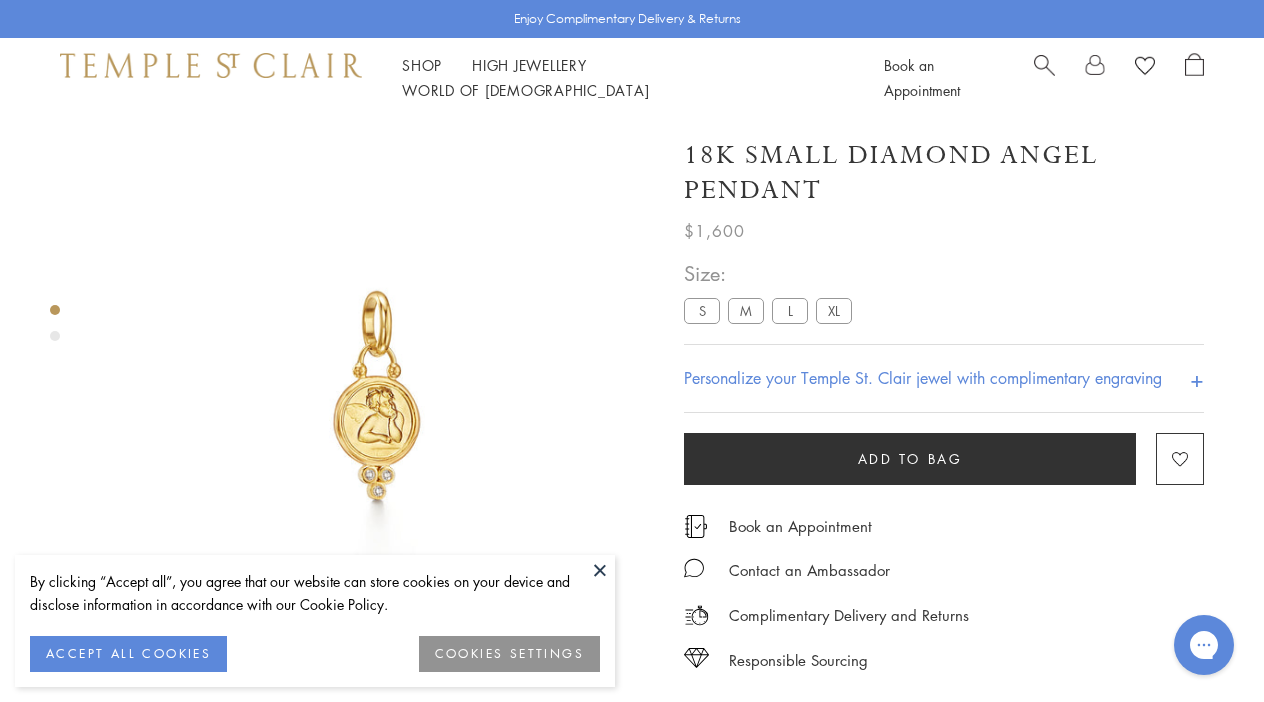 scroll, scrollTop: 0, scrollLeft: 0, axis: both 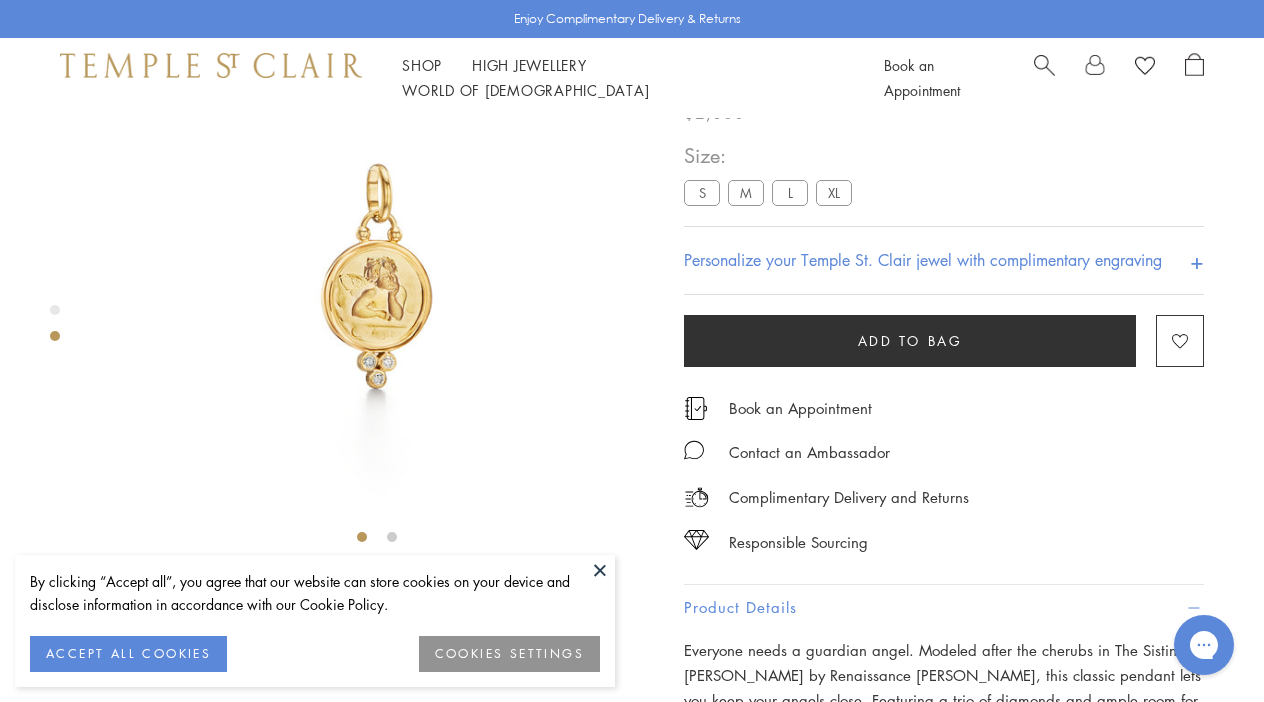 click at bounding box center (-731, 277) 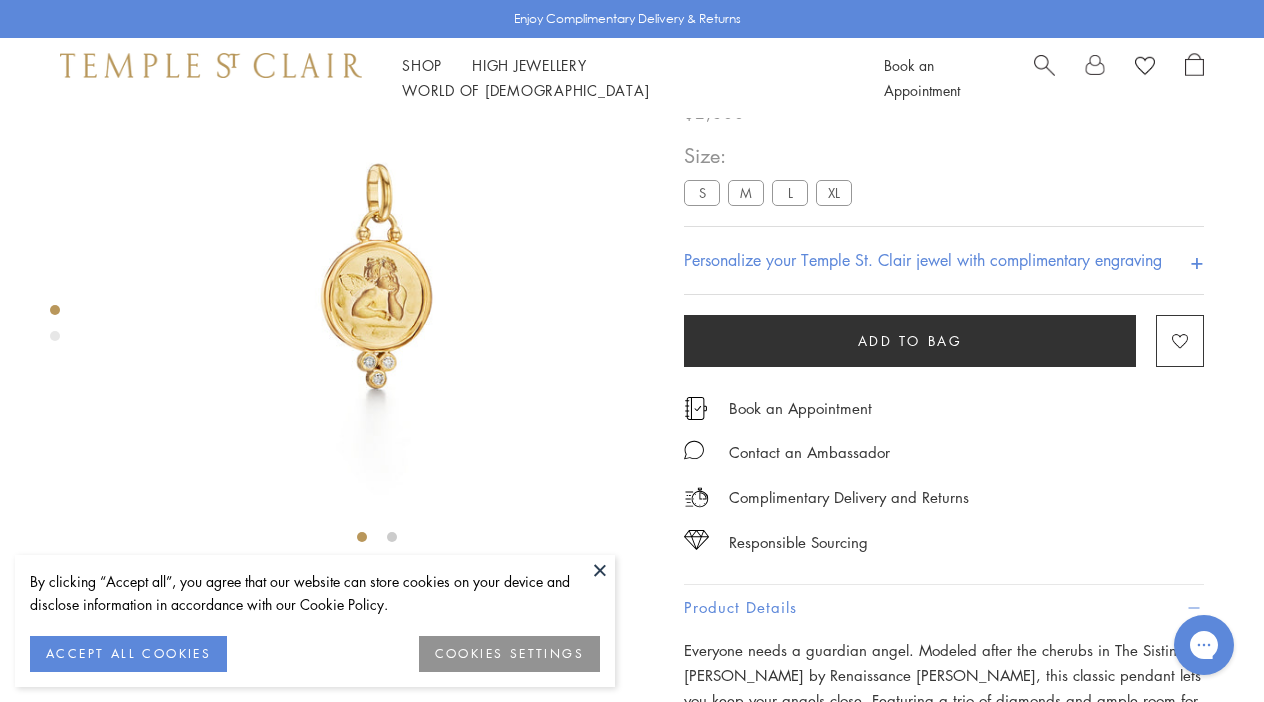 click at bounding box center (377, 277) 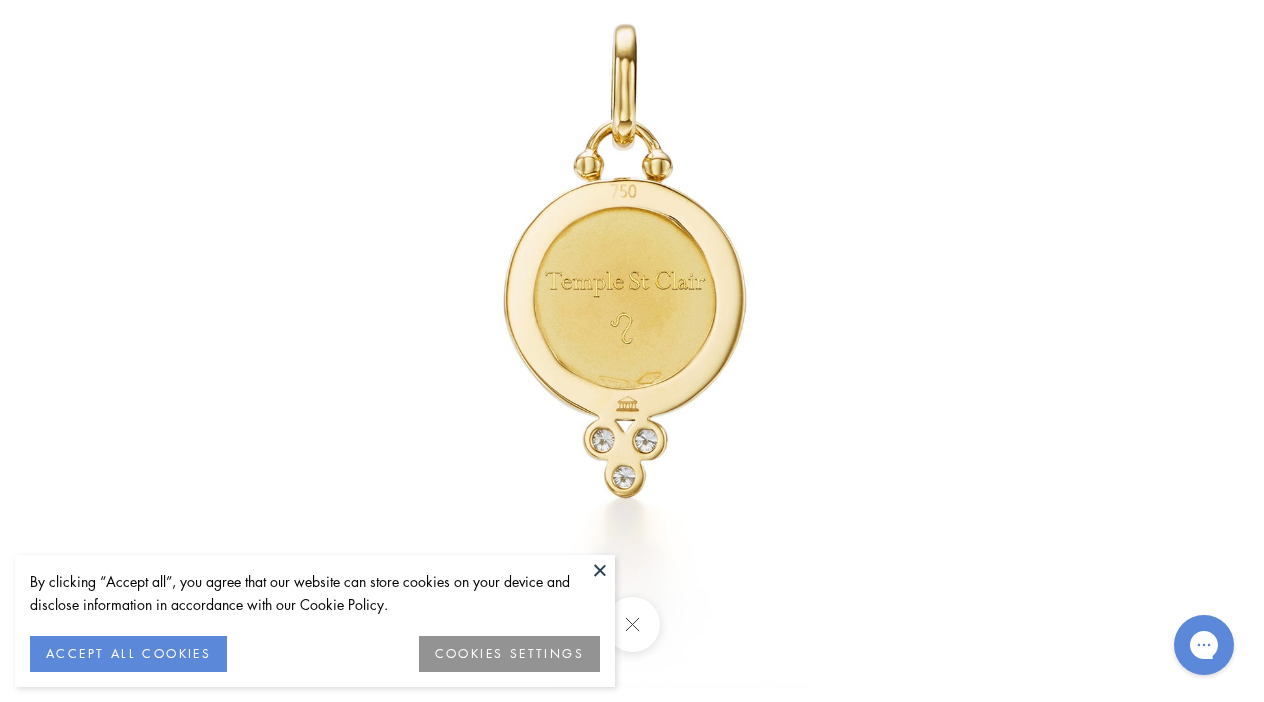 click at bounding box center [632, 262] 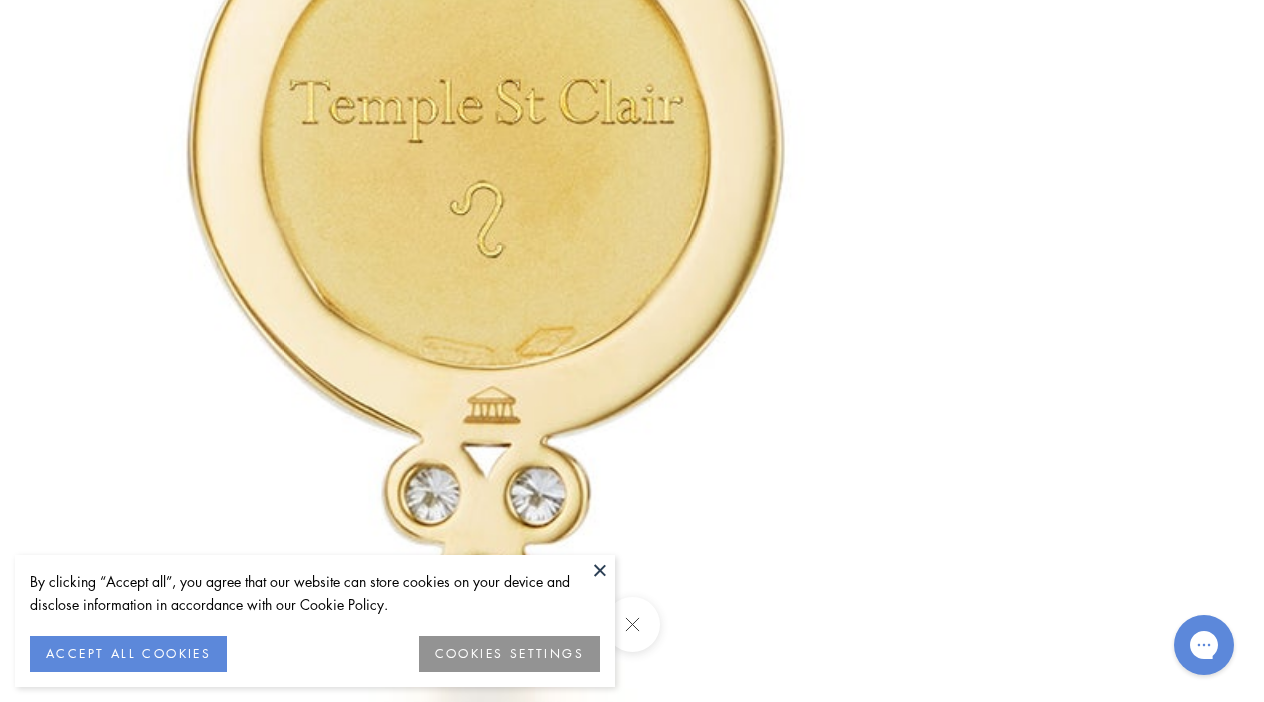 click at bounding box center [631, 624] 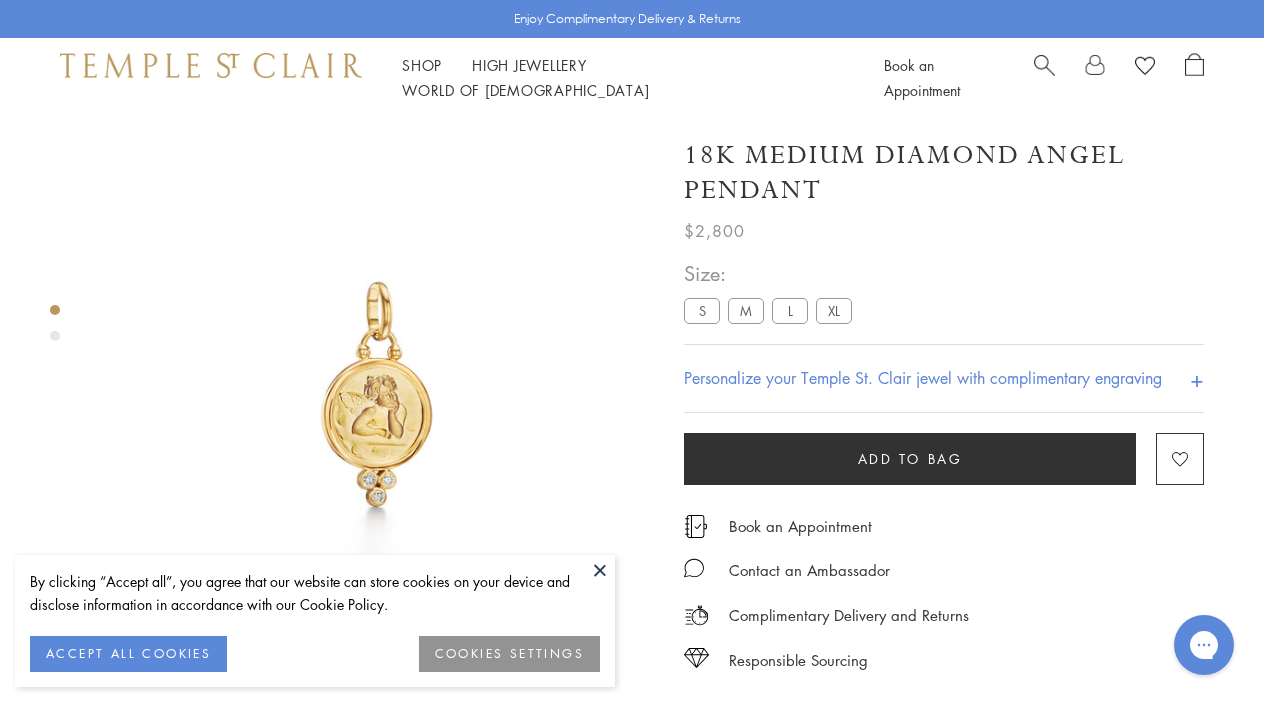 scroll, scrollTop: 0, scrollLeft: 0, axis: both 